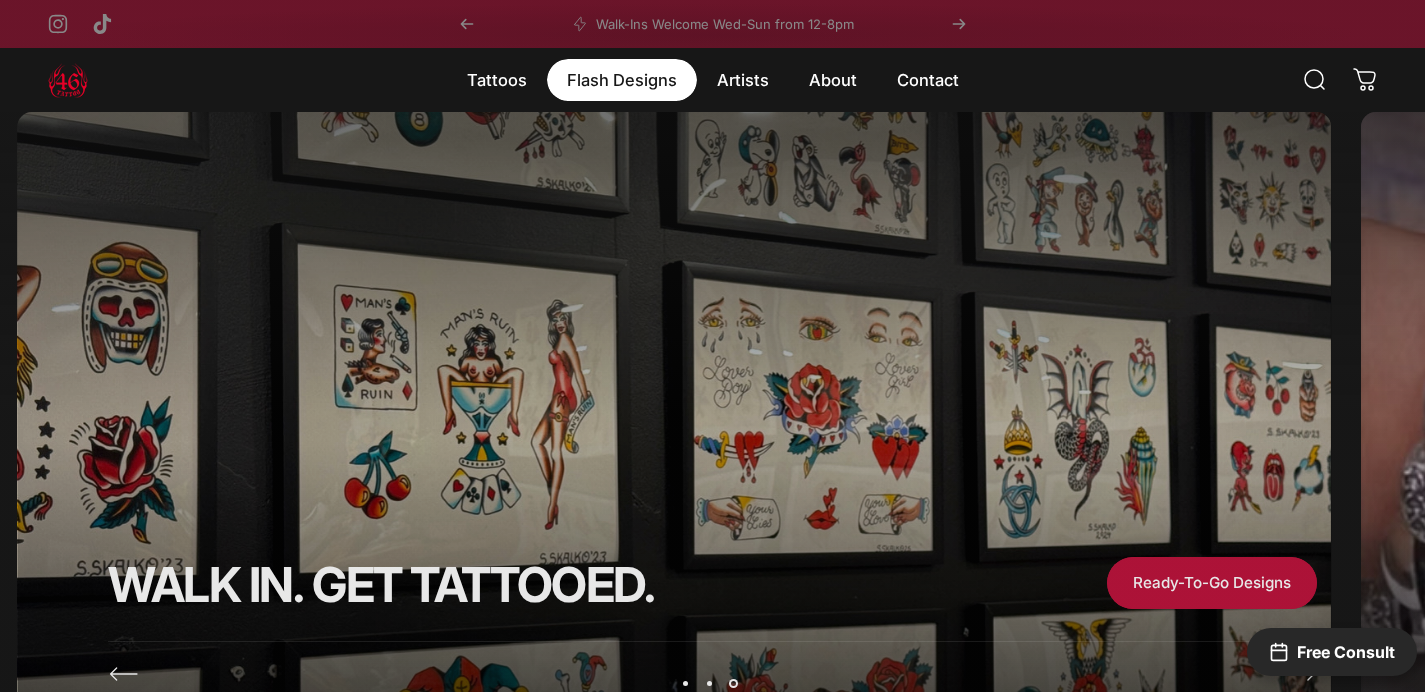 scroll, scrollTop: 0, scrollLeft: 0, axis: both 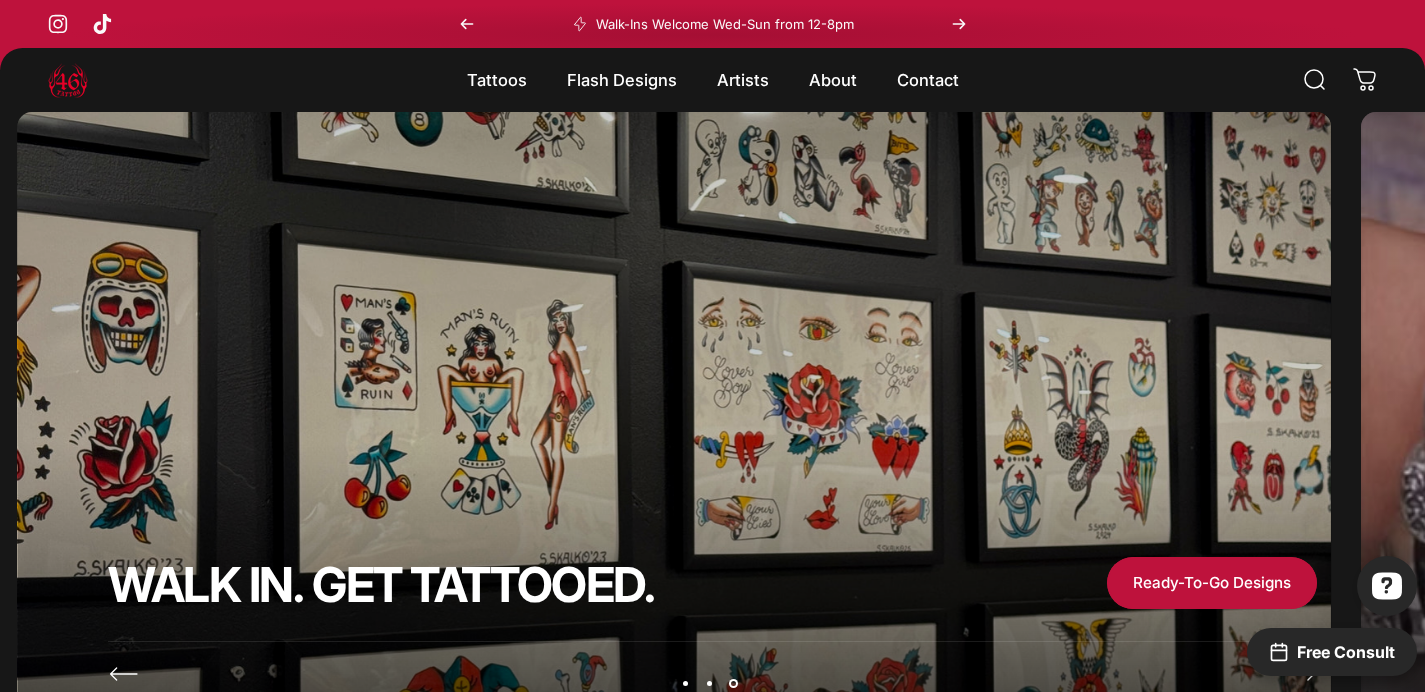 click at bounding box center [674, 442] 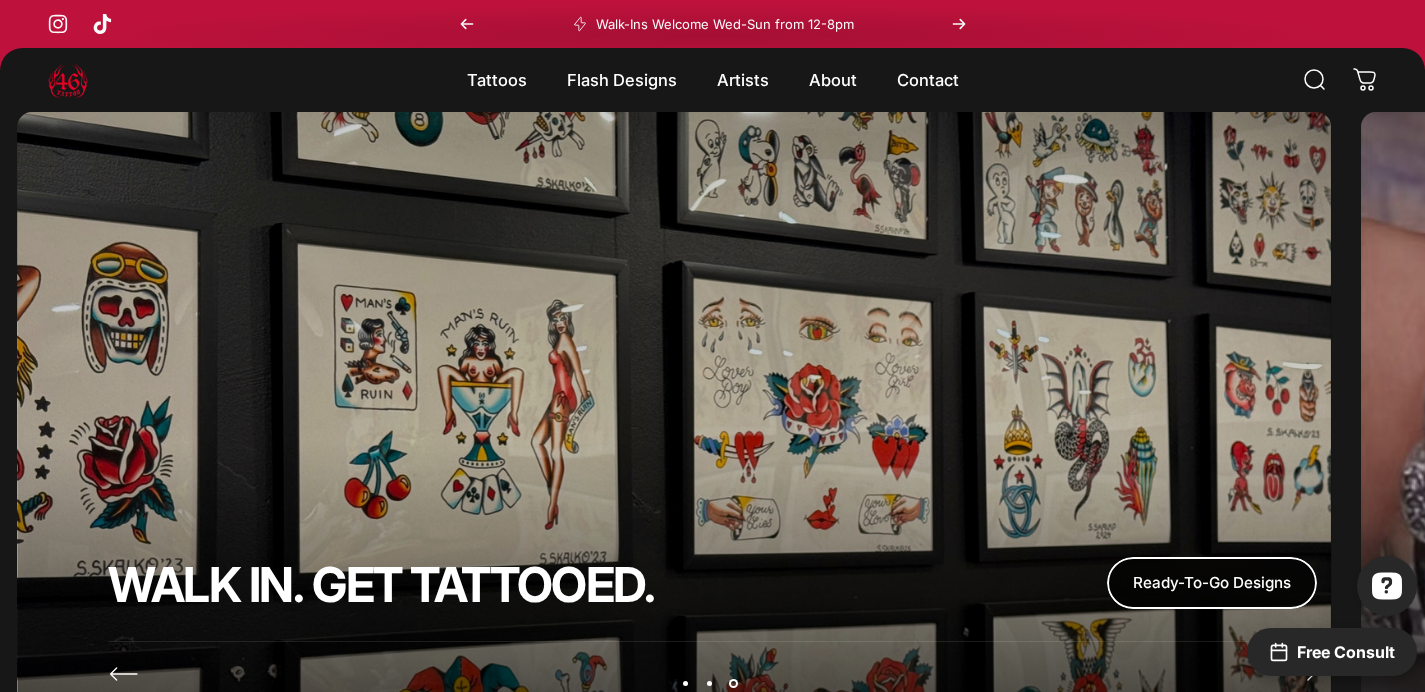 click at bounding box center (1212, 583) 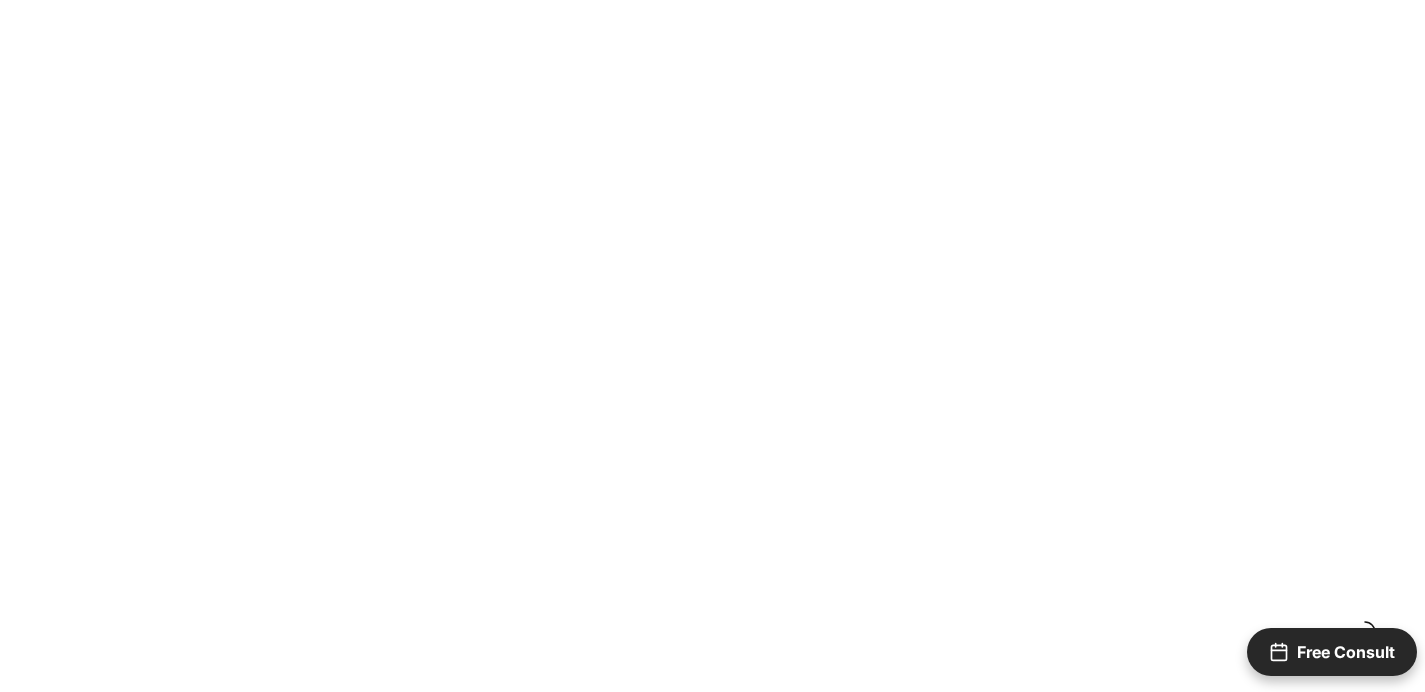 scroll, scrollTop: 0, scrollLeft: 0, axis: both 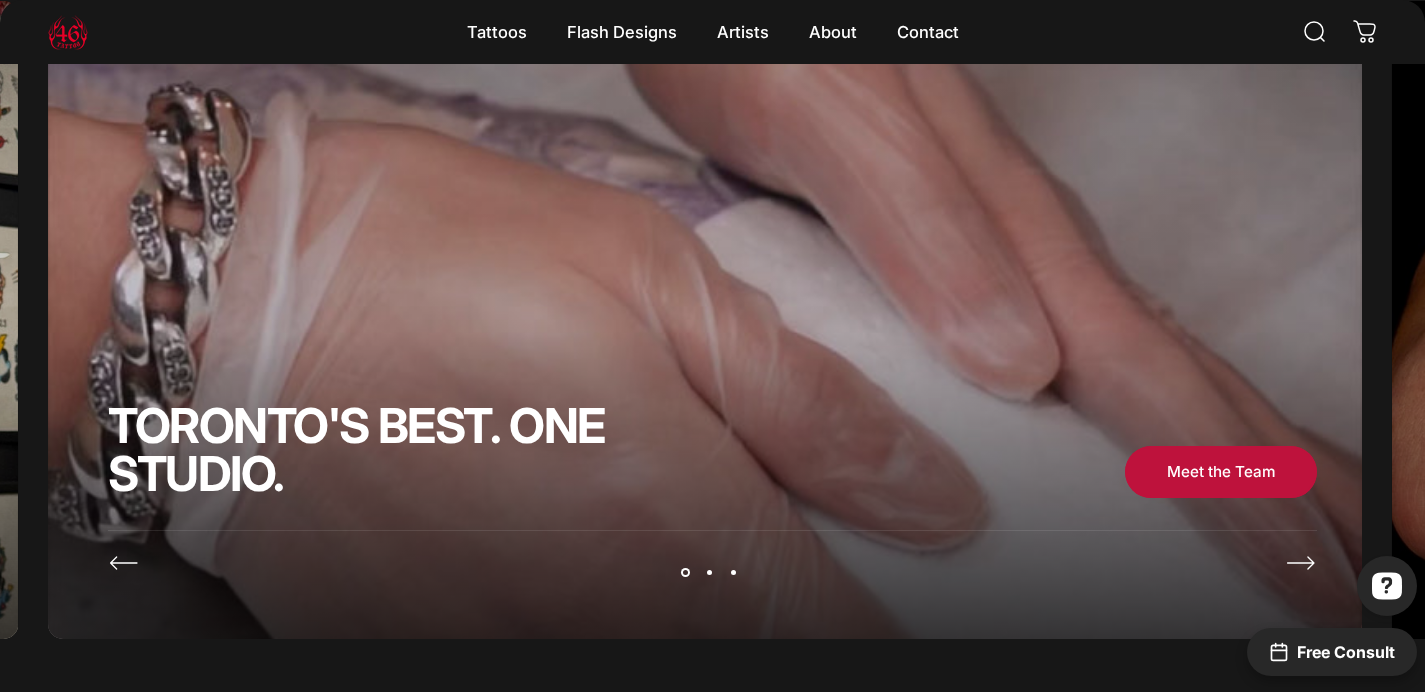 click on "Page 3" at bounding box center [734, 573] 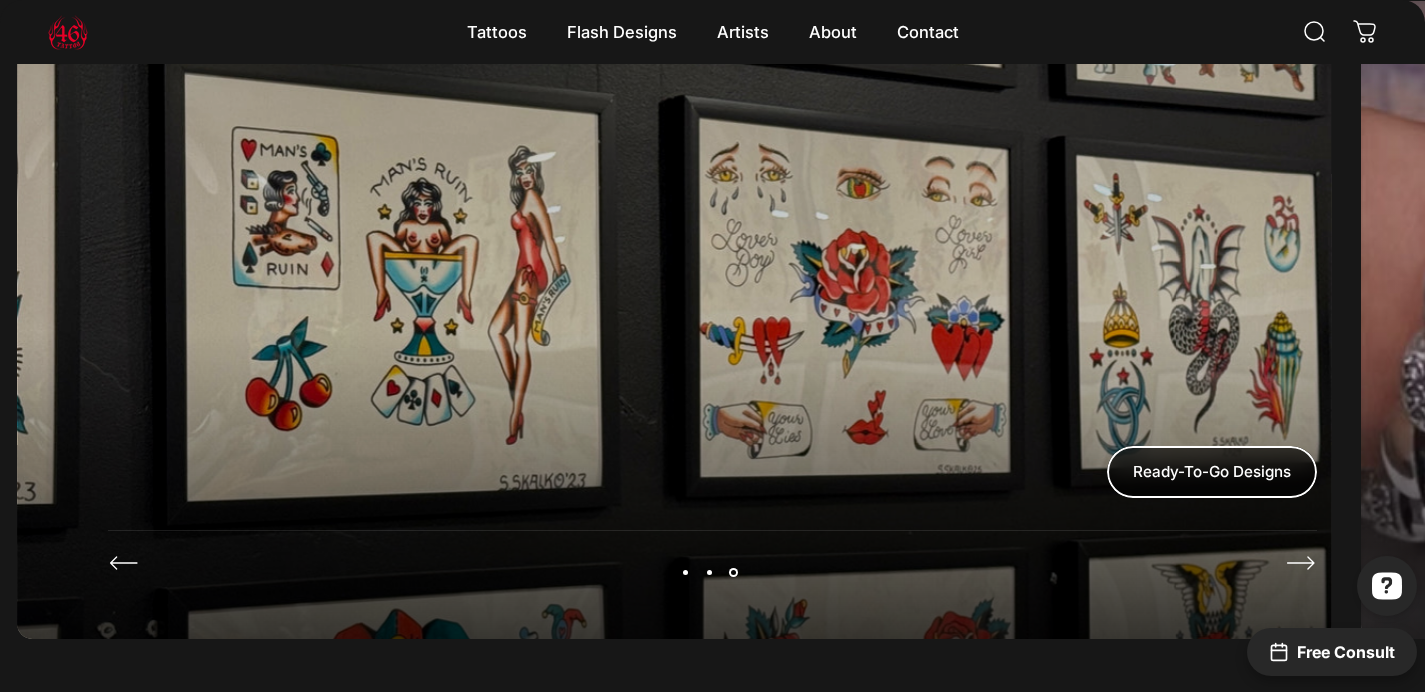 click at bounding box center [1212, 472] 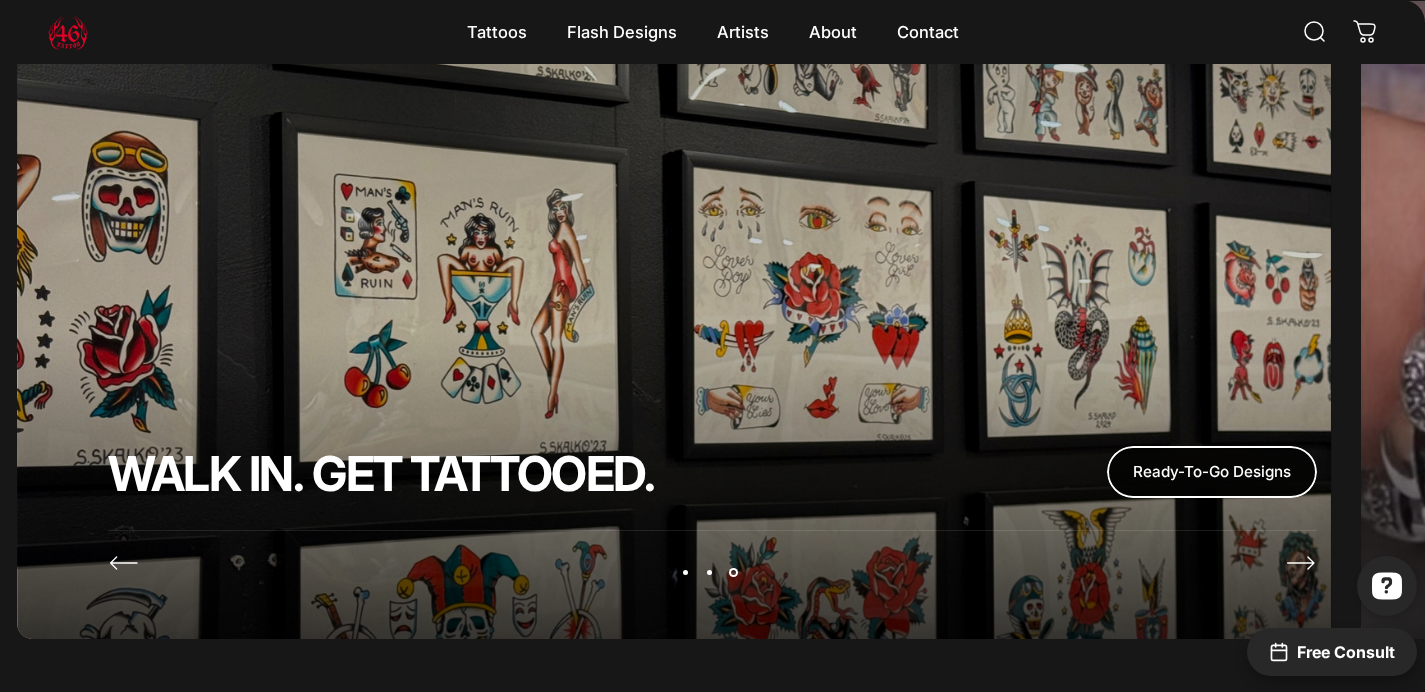 click at bounding box center (1212, 472) 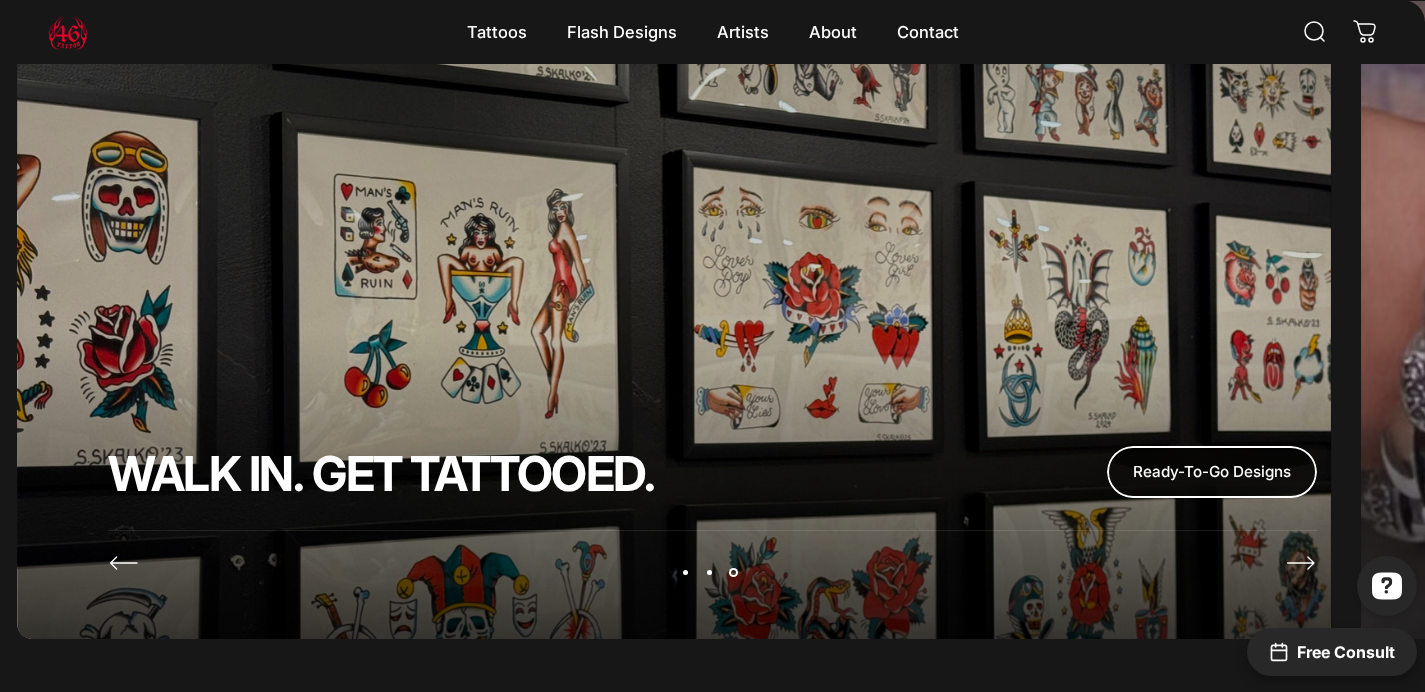 click at bounding box center [1212, 423] 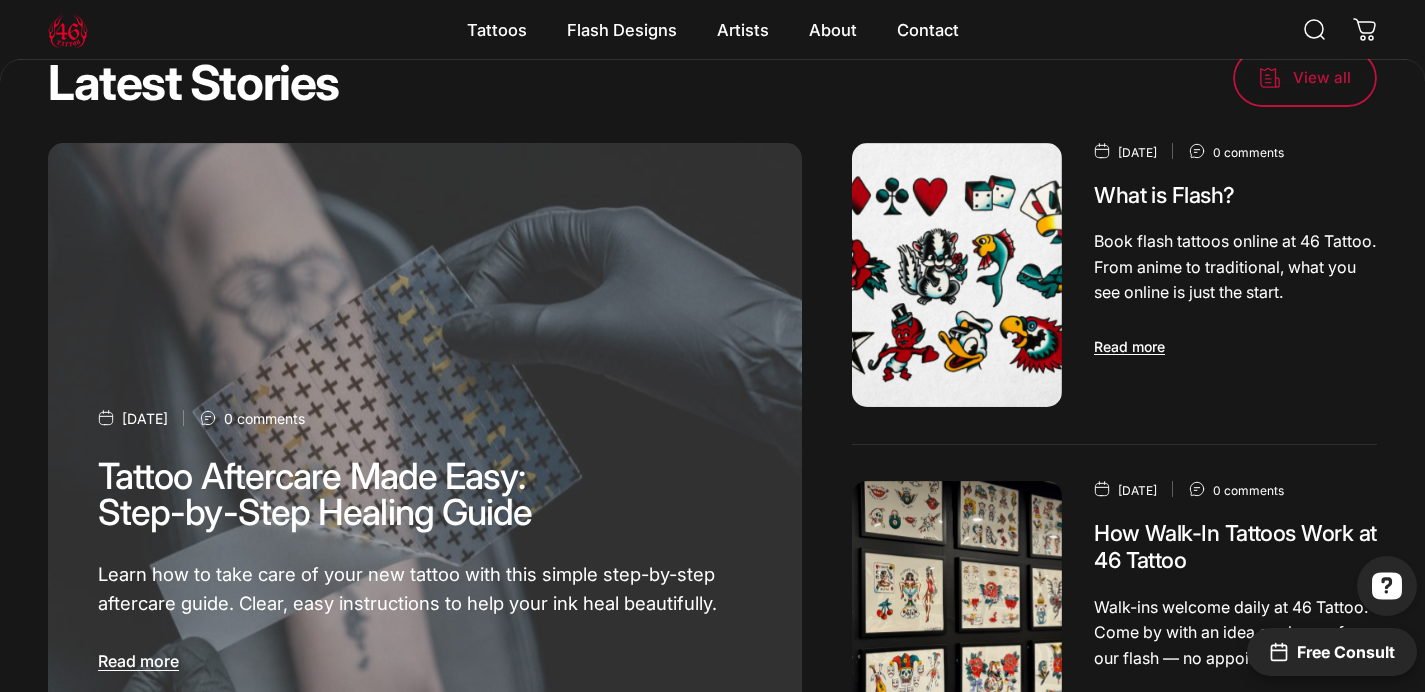 scroll, scrollTop: 12108, scrollLeft: 0, axis: vertical 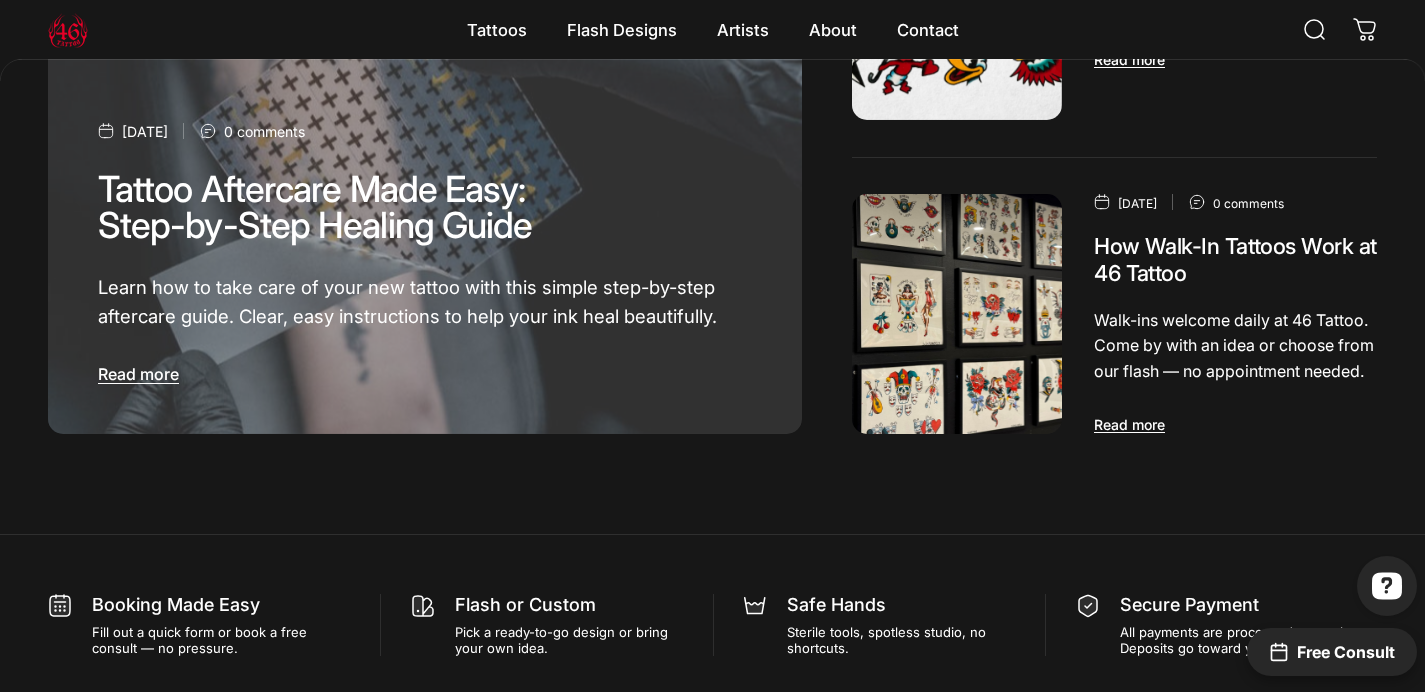click at bounding box center (957, 314) 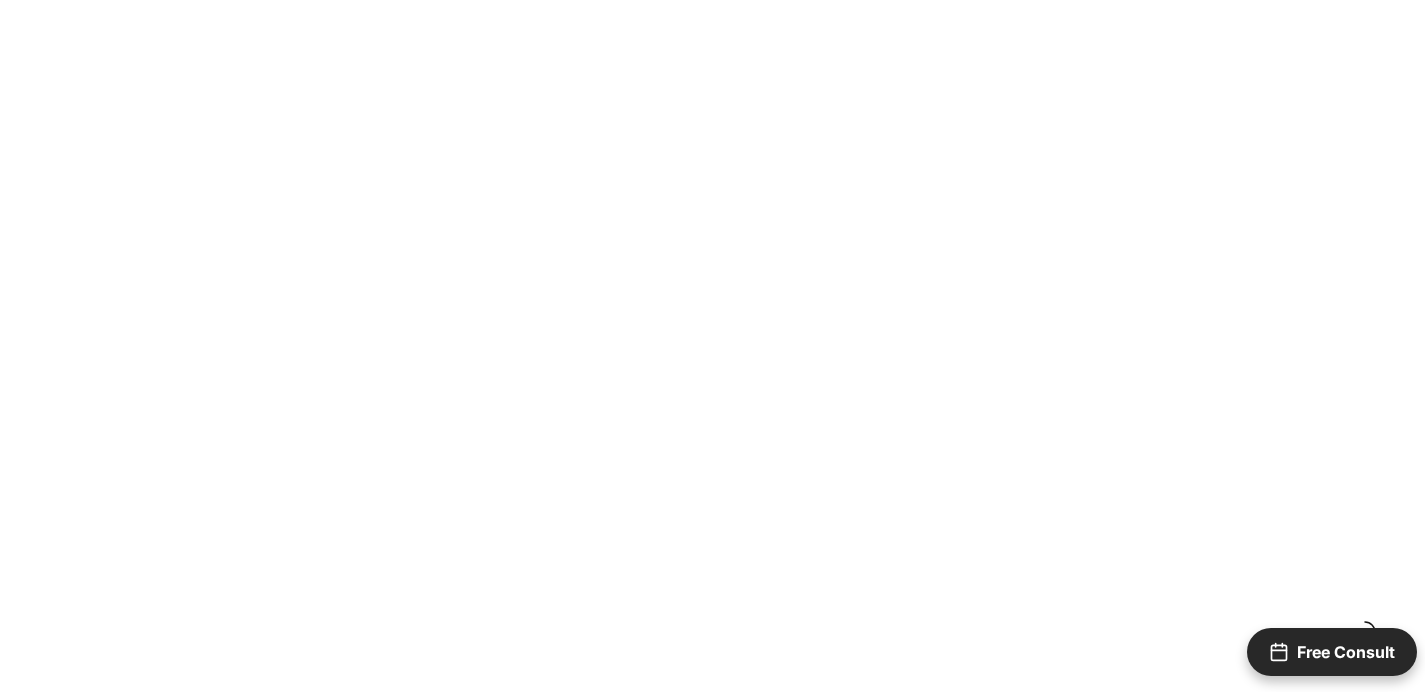 scroll, scrollTop: 0, scrollLeft: 0, axis: both 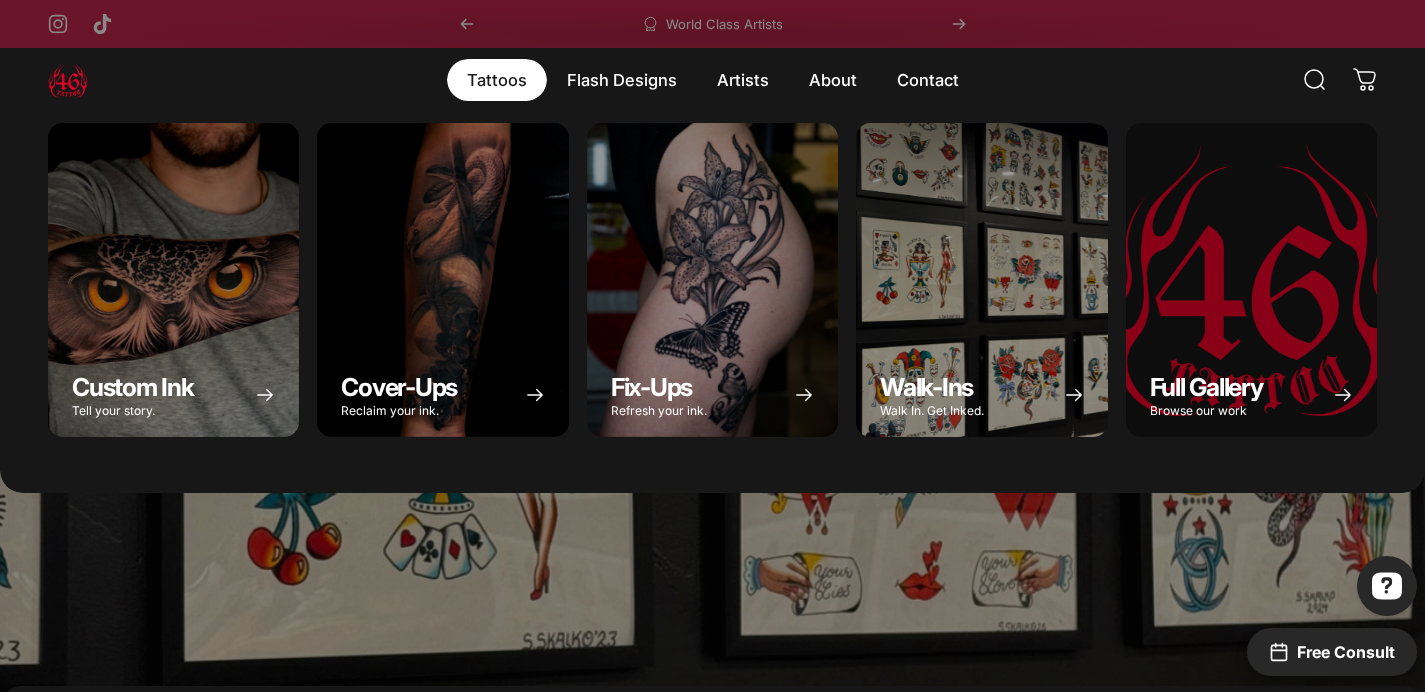 click on "Tattoos Tattoos" at bounding box center (497, 80) 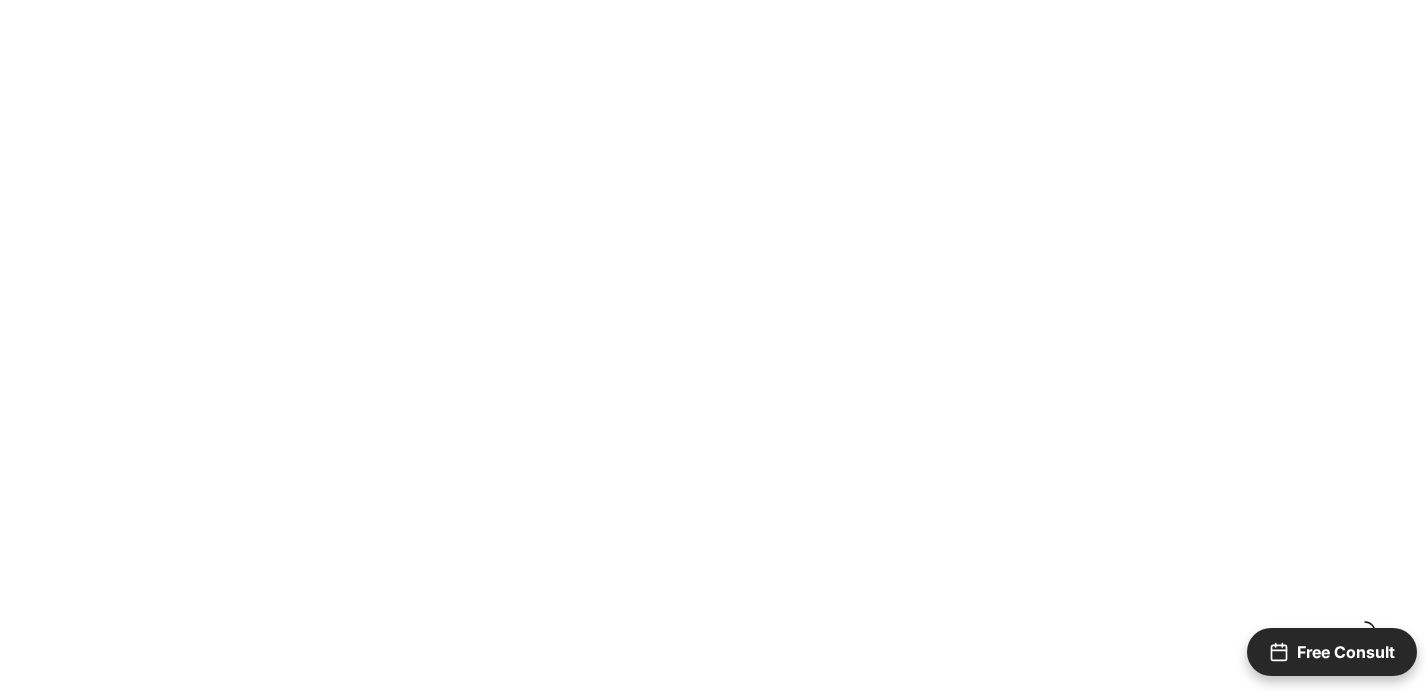 scroll, scrollTop: 0, scrollLeft: 0, axis: both 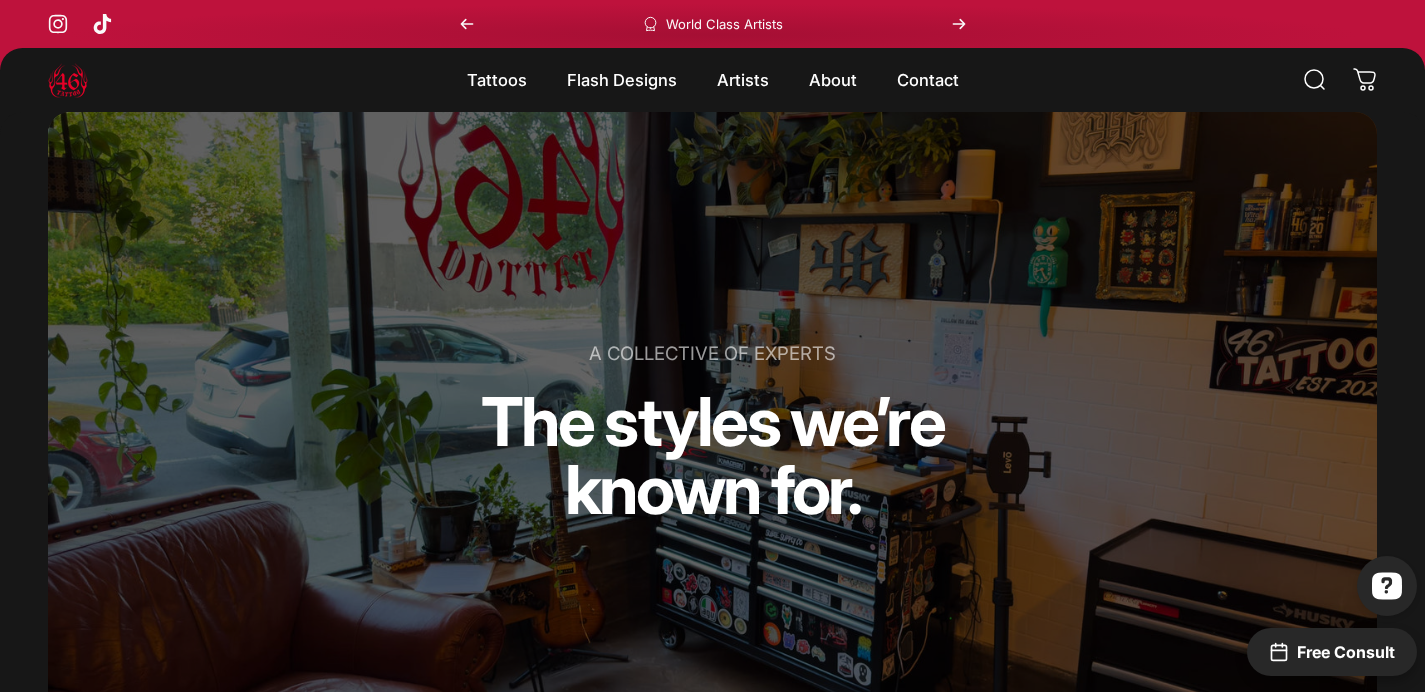 click at bounding box center (68, 80) 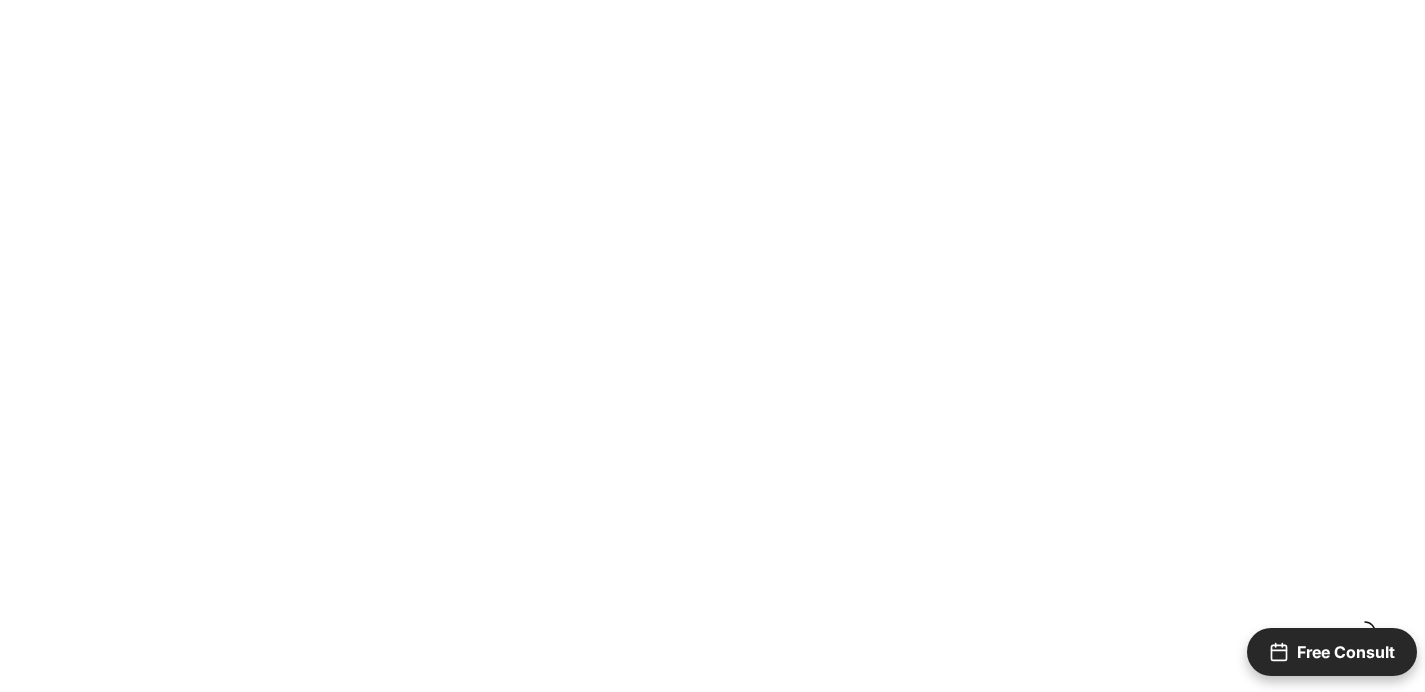 scroll, scrollTop: 98, scrollLeft: 0, axis: vertical 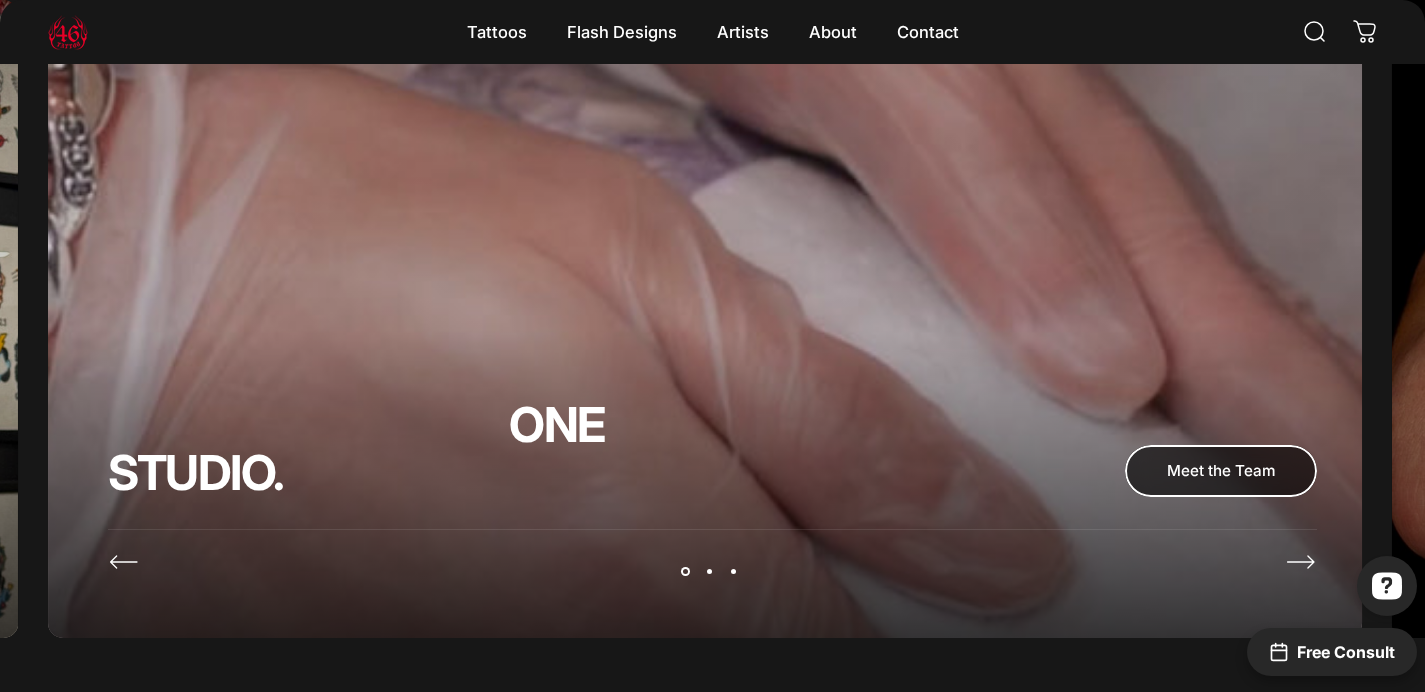 click at bounding box center (1221, 471) 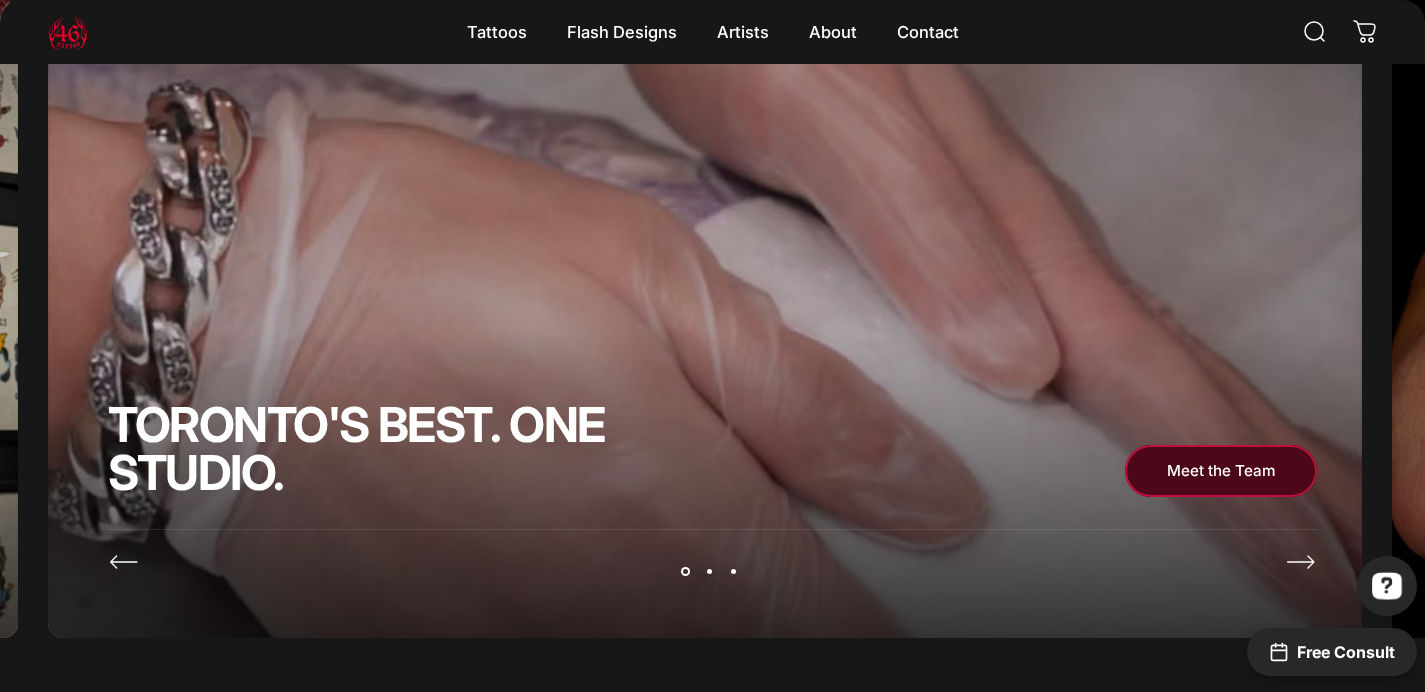 click 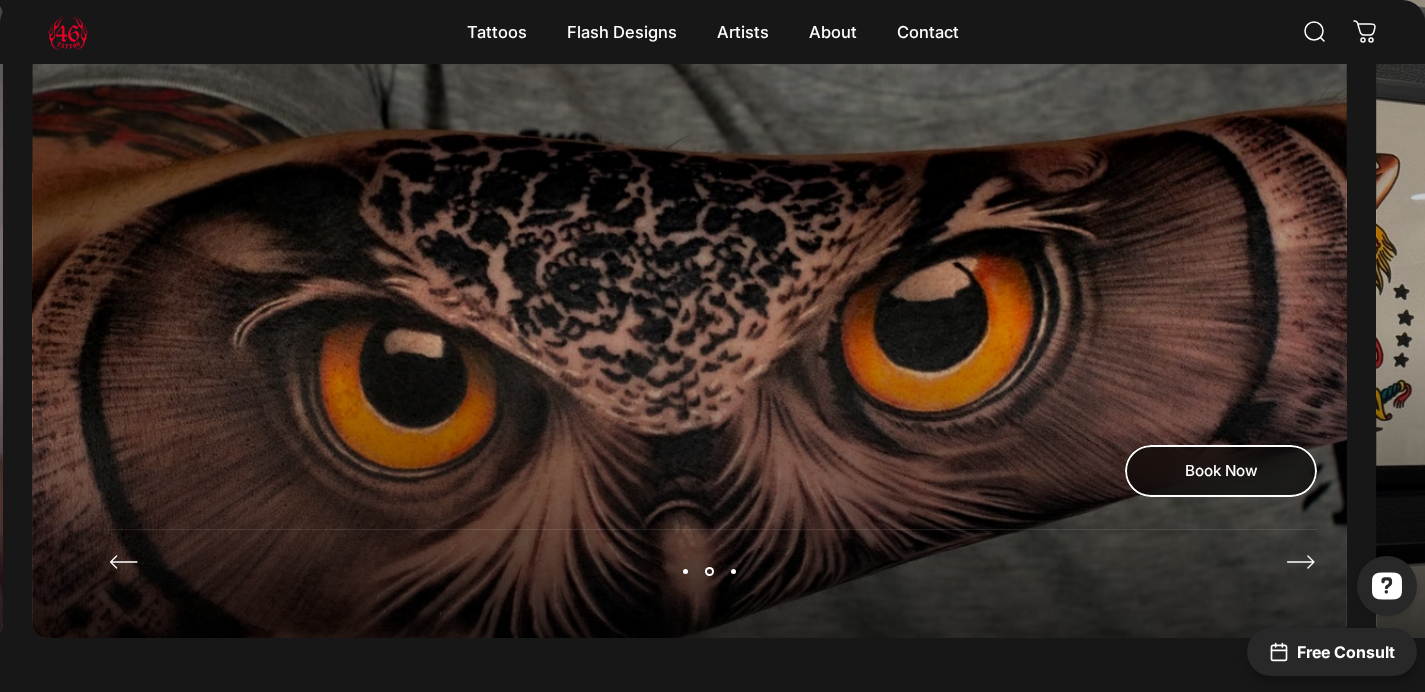 click at bounding box center (1221, 471) 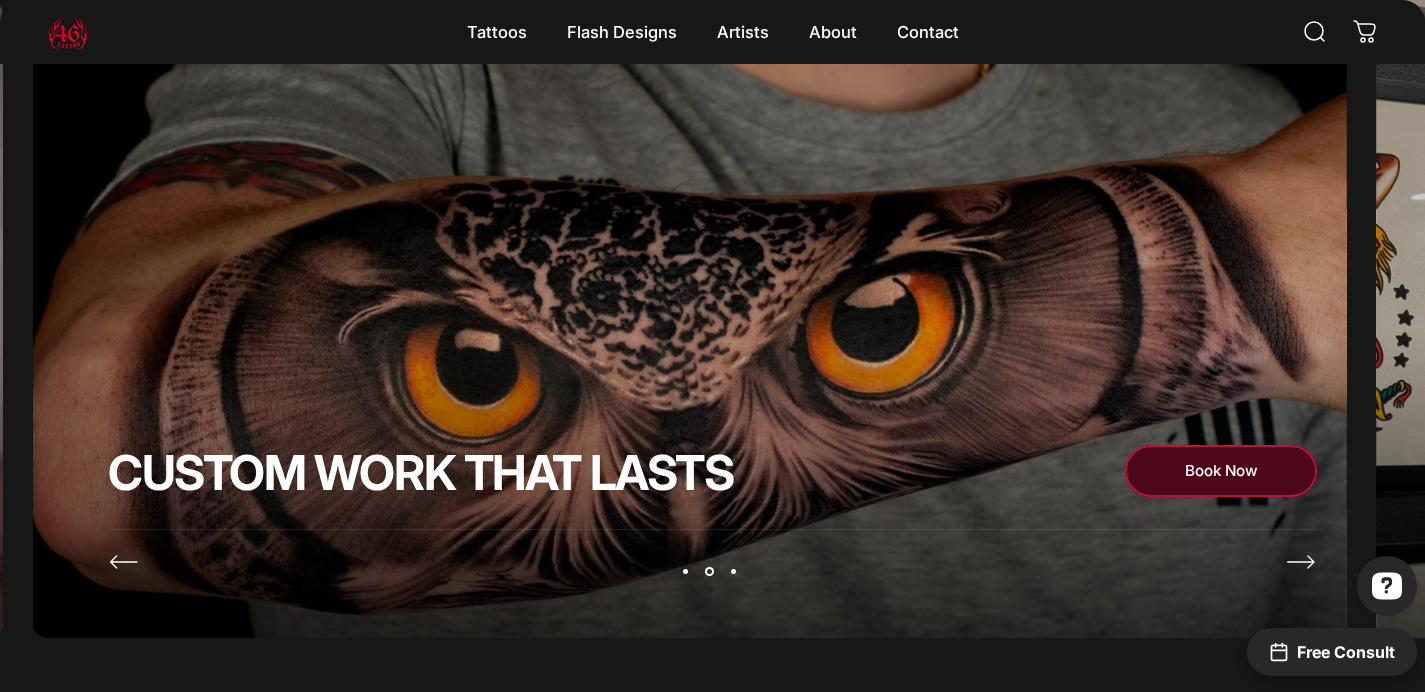 click at bounding box center [690, 330] 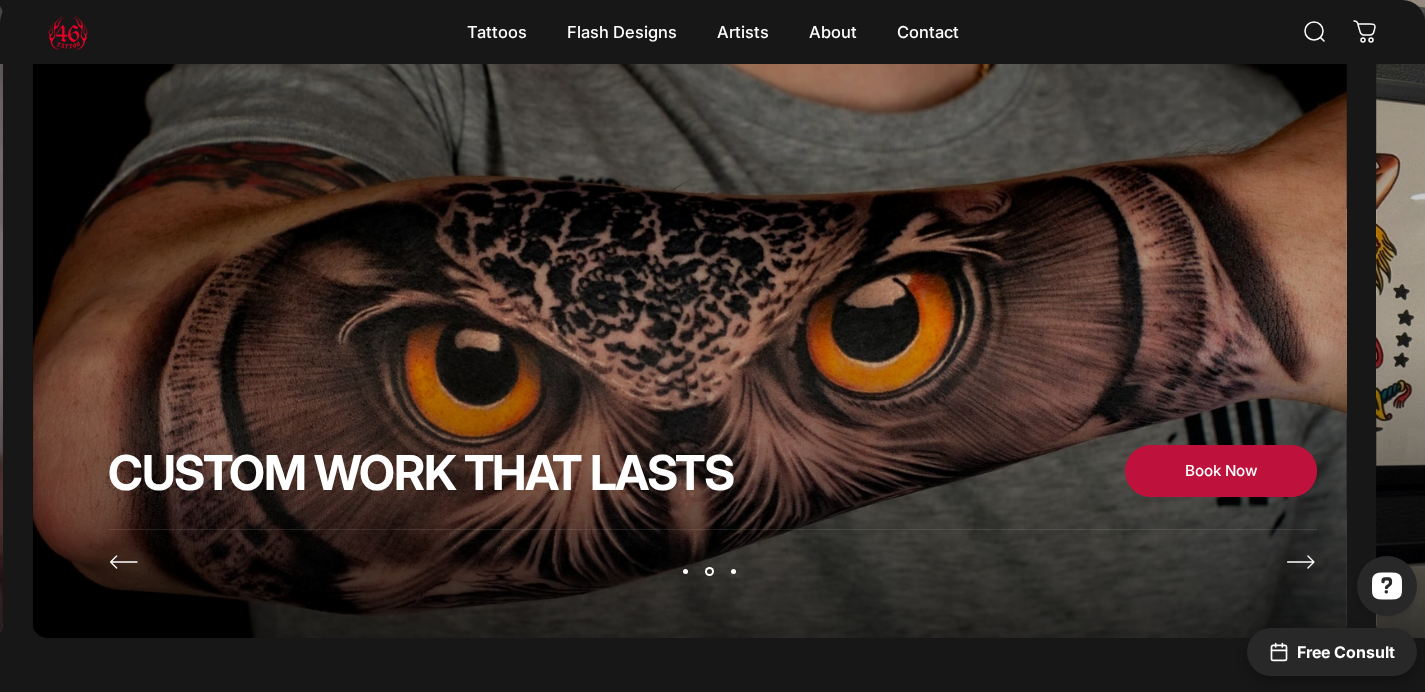 click 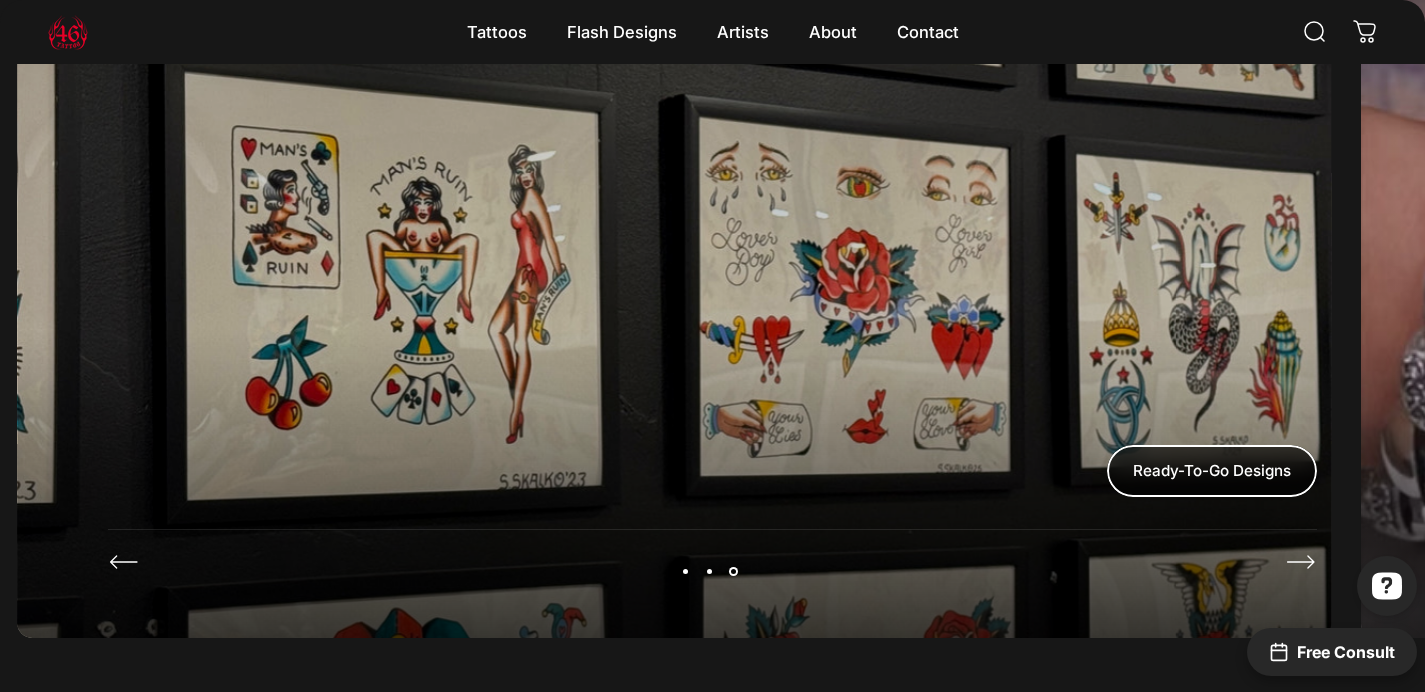 click at bounding box center (1212, 471) 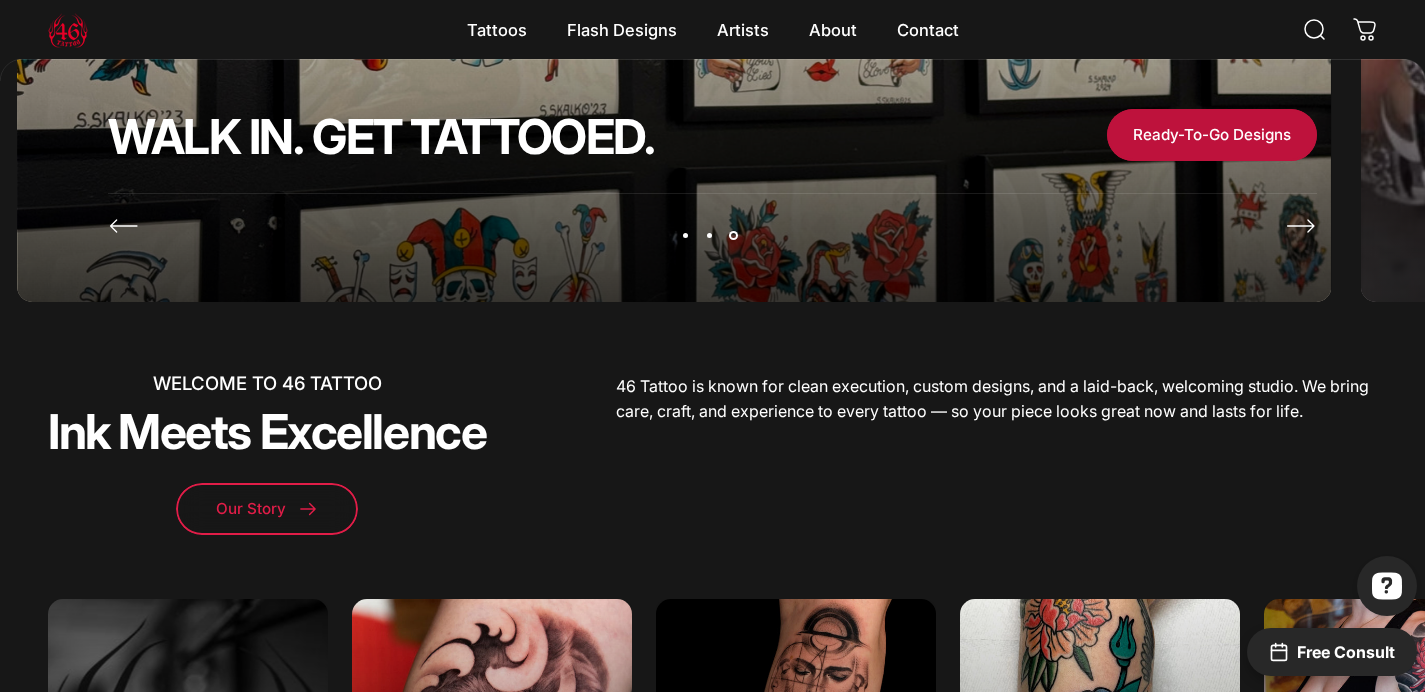 scroll, scrollTop: 331, scrollLeft: 0, axis: vertical 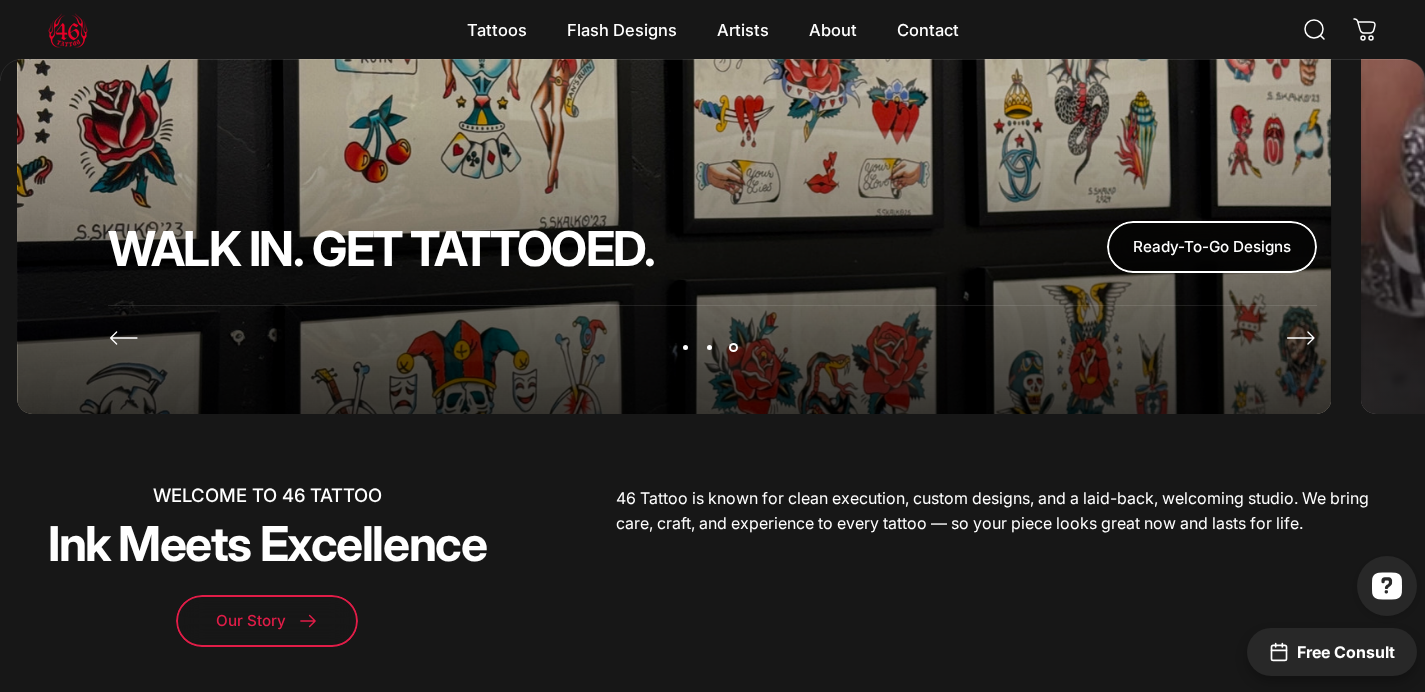 click at bounding box center [1212, 247] 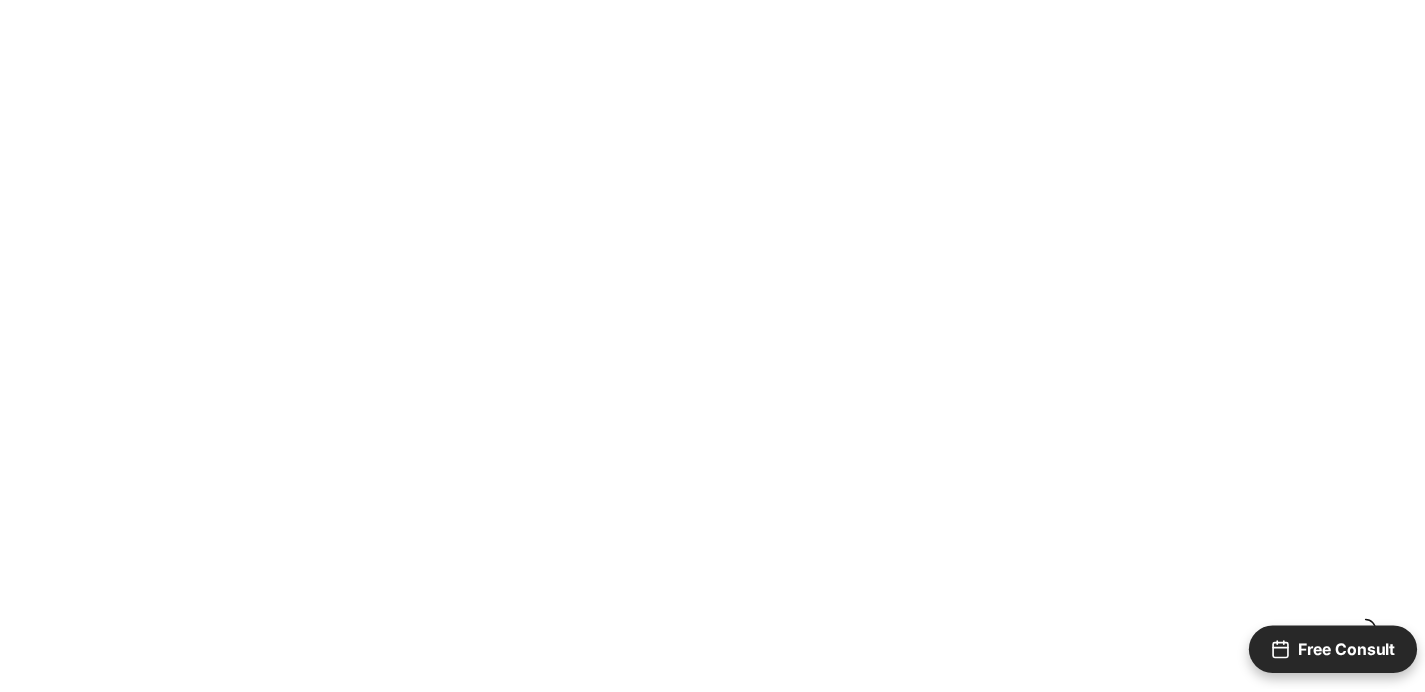 scroll, scrollTop: 0, scrollLeft: 0, axis: both 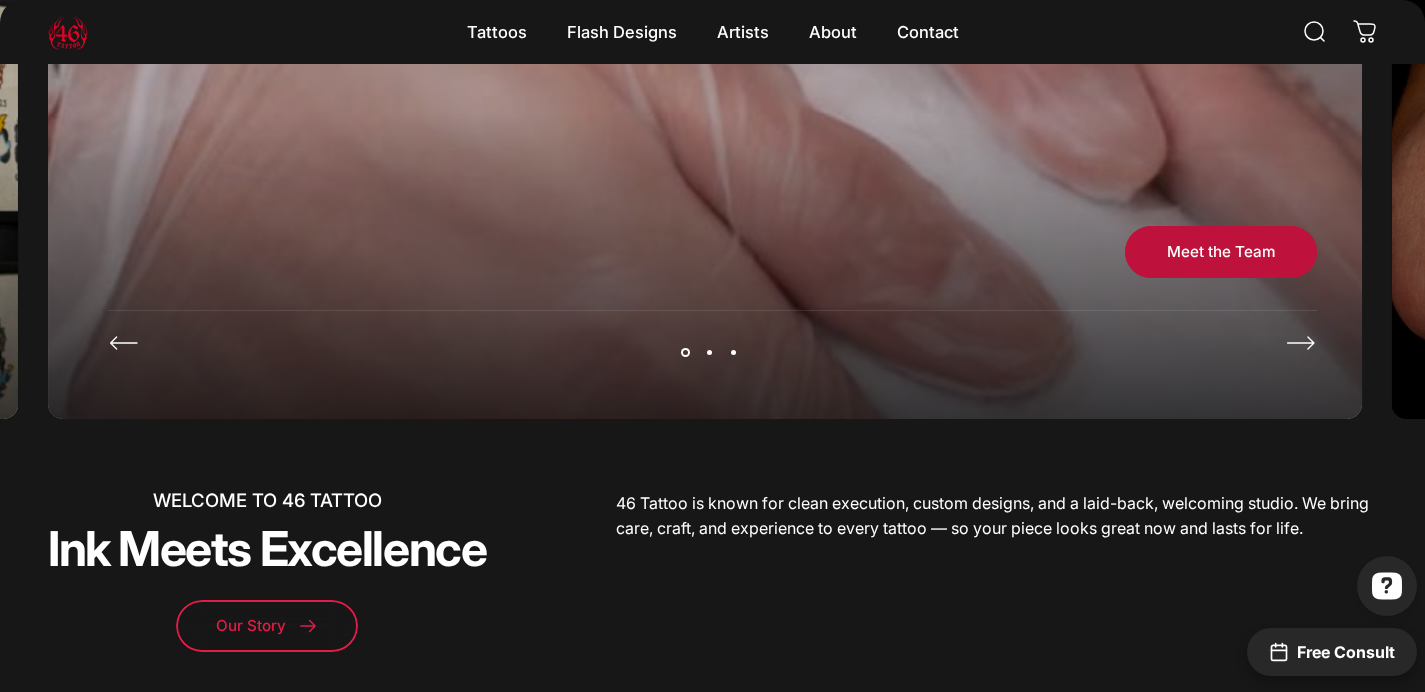 click on "Page 3" at bounding box center (734, 353) 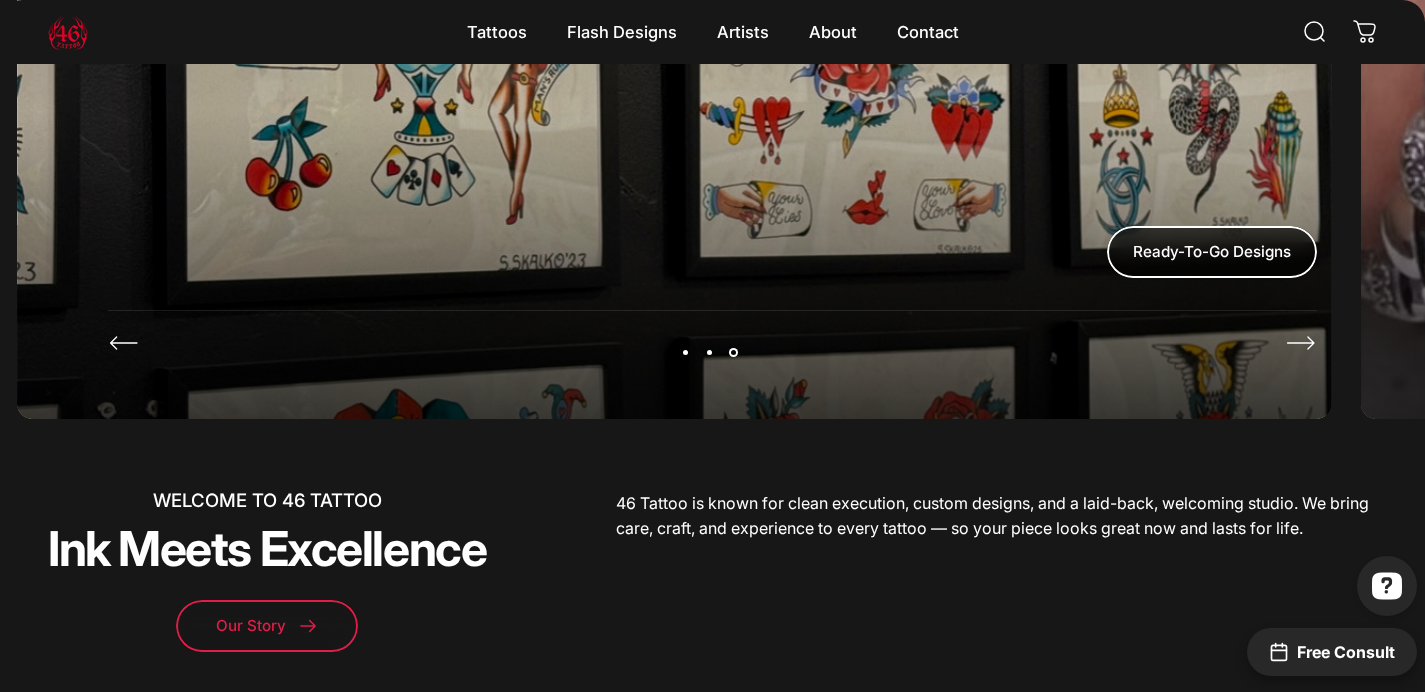 click at bounding box center (1212, 252) 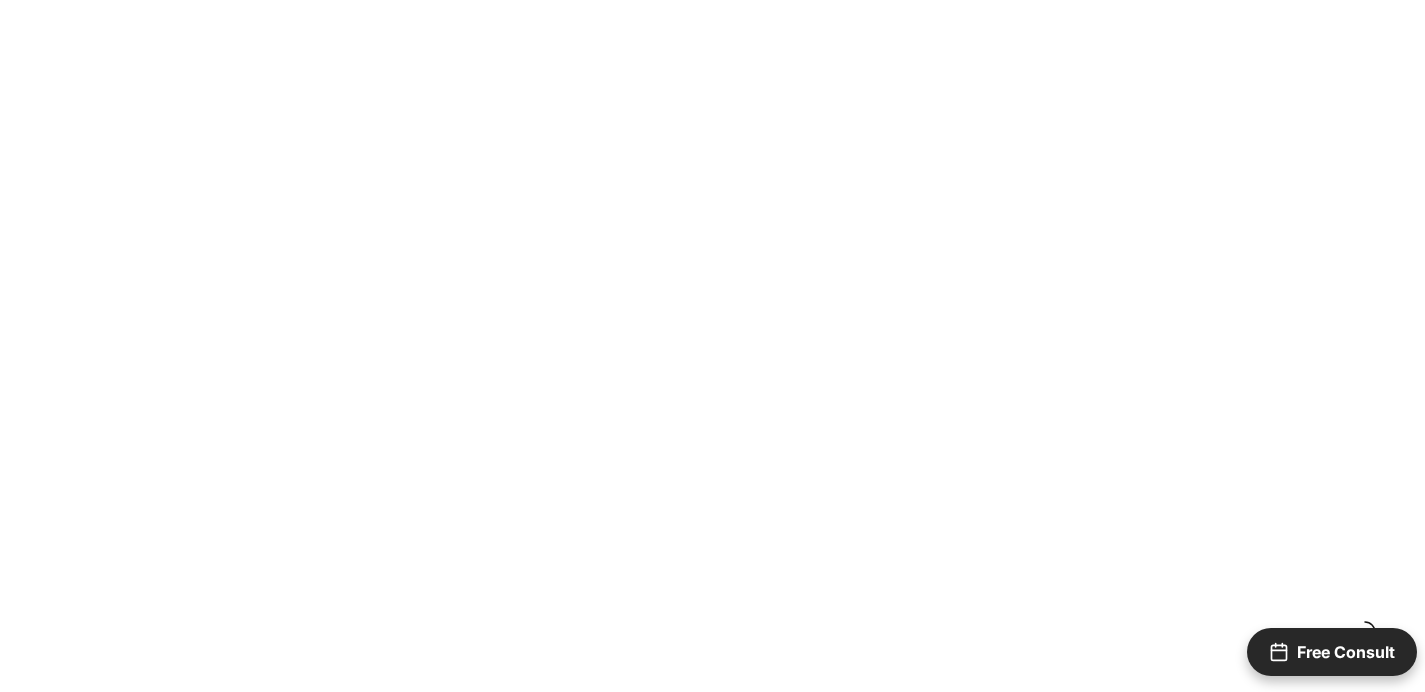 scroll, scrollTop: 0, scrollLeft: 0, axis: both 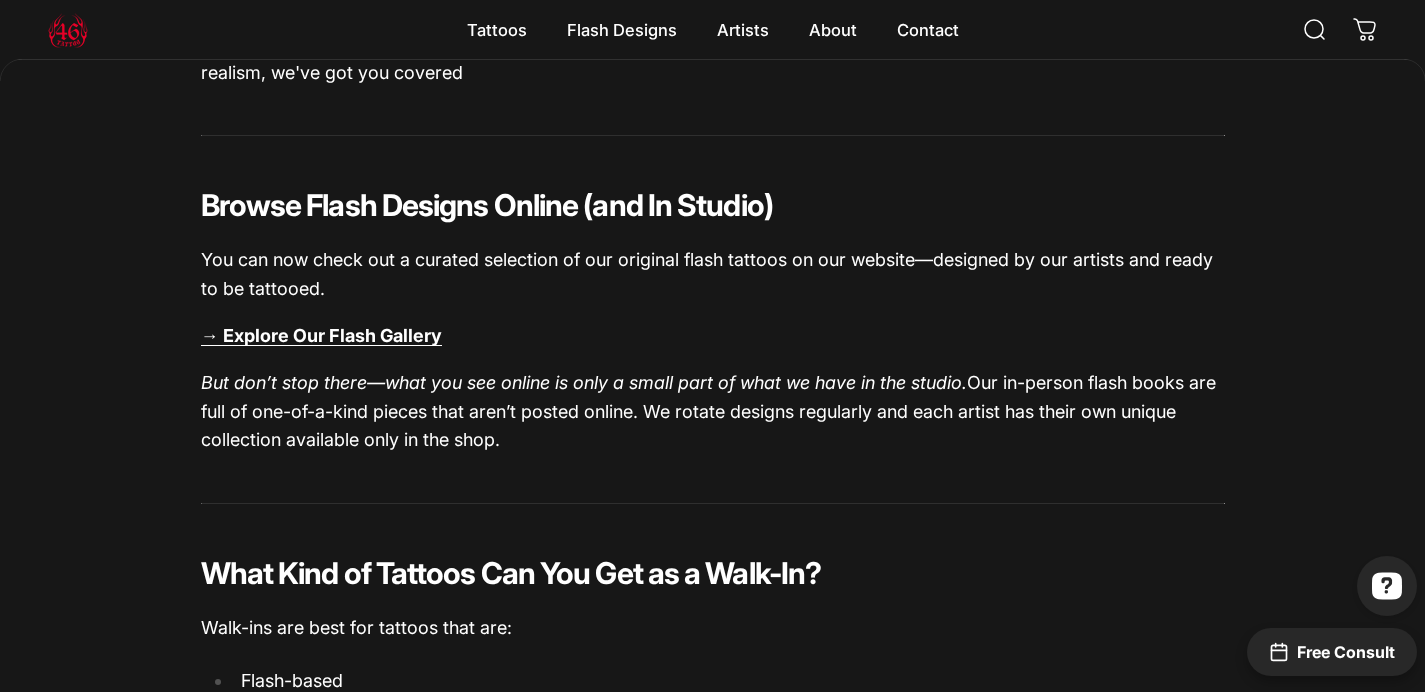 drag, startPoint x: 449, startPoint y: 339, endPoint x: 155, endPoint y: 339, distance: 294 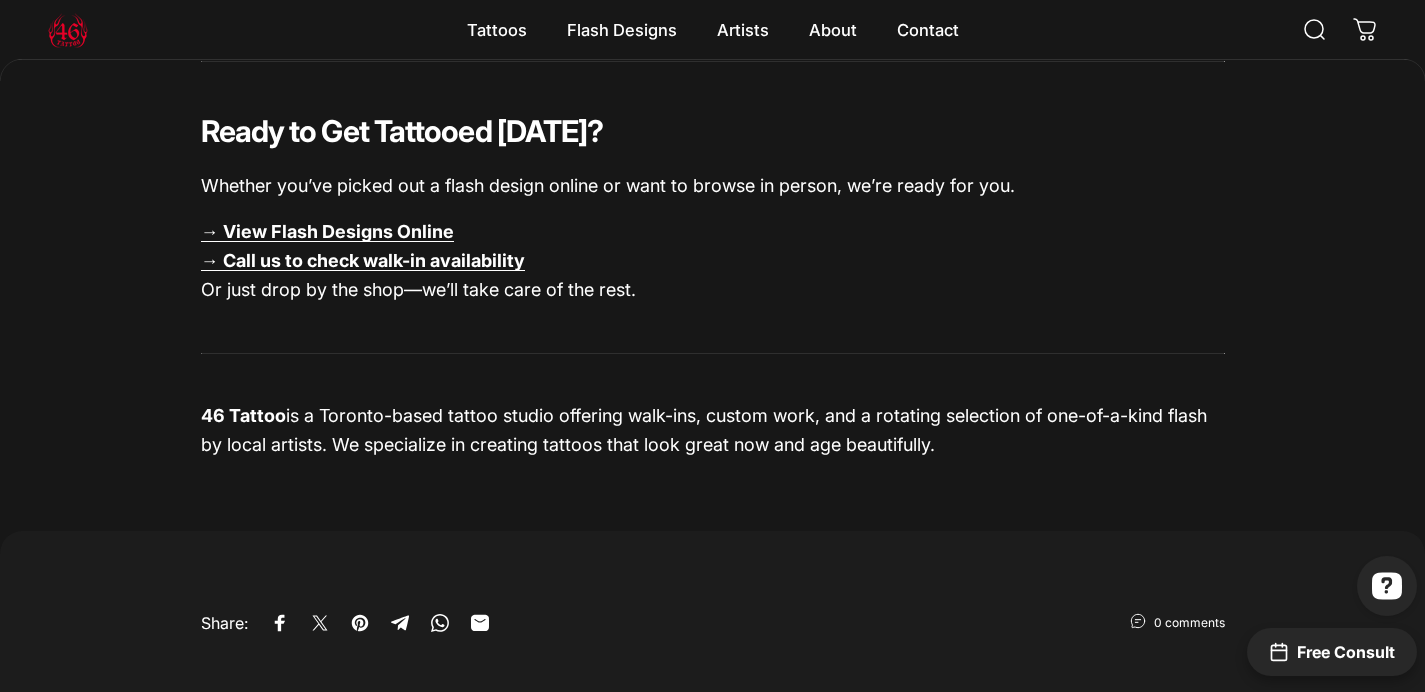 scroll, scrollTop: 3059, scrollLeft: 0, axis: vertical 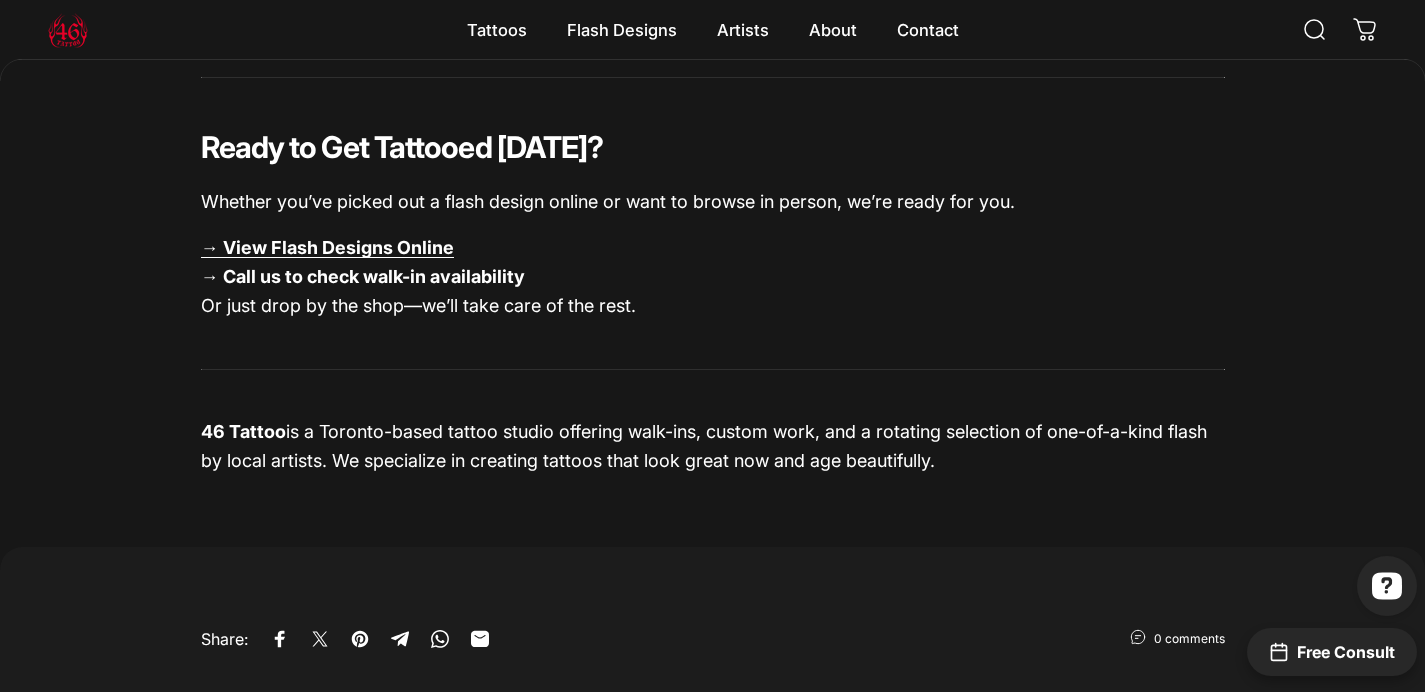 click on "→ Call us to check walk-in availability" at bounding box center [363, 276] 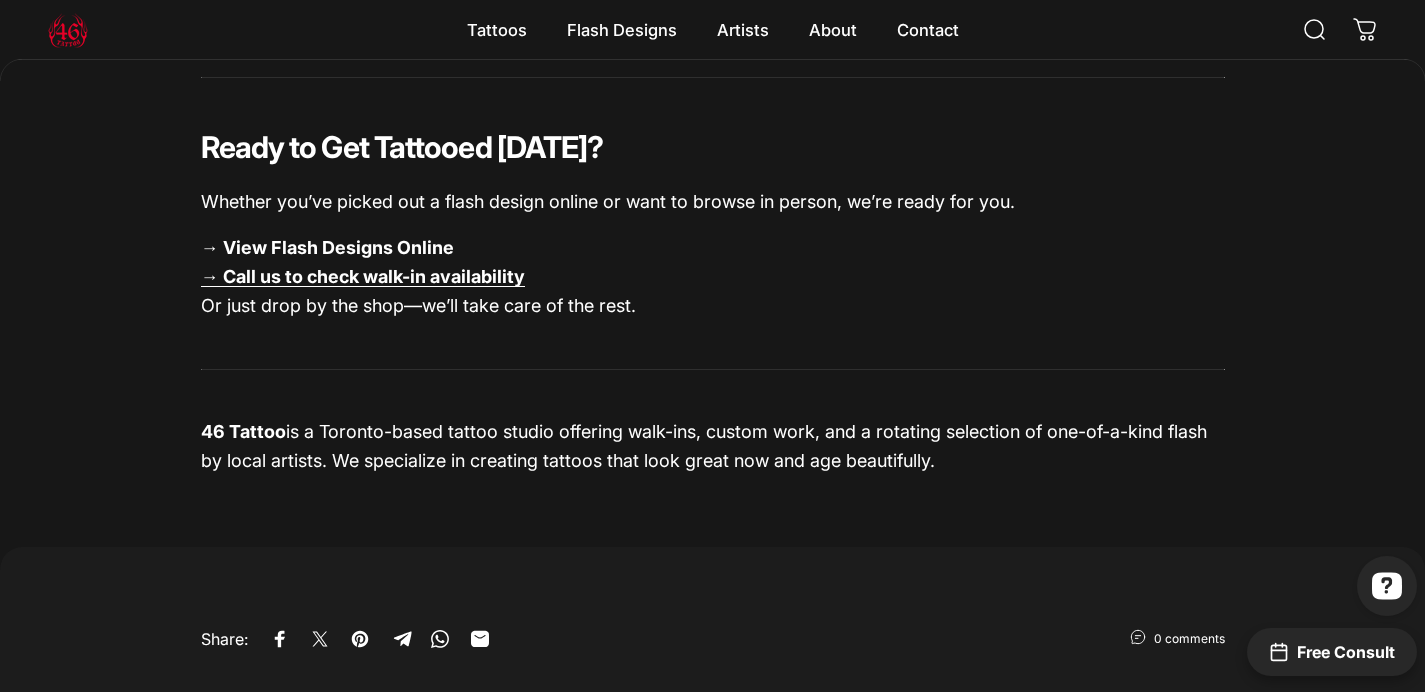 click on "→ View Flash Designs Online" at bounding box center (327, 247) 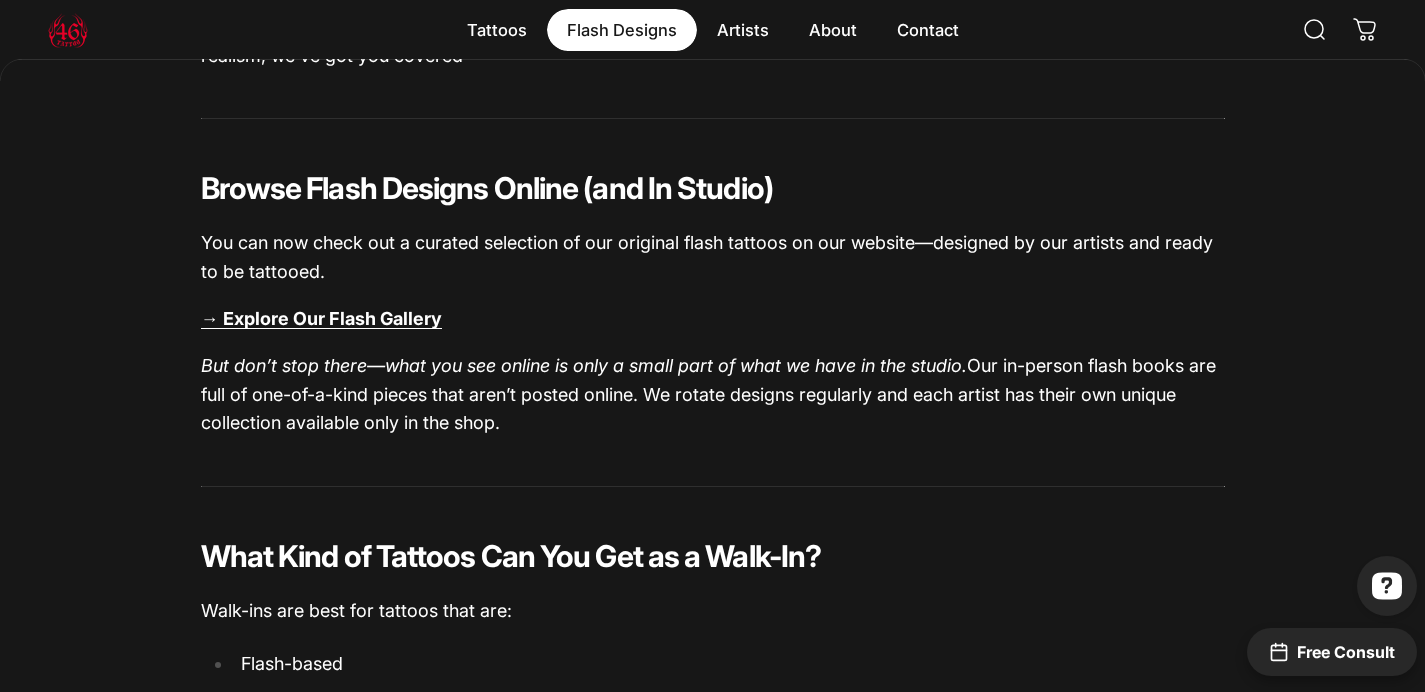 scroll, scrollTop: 1421, scrollLeft: 0, axis: vertical 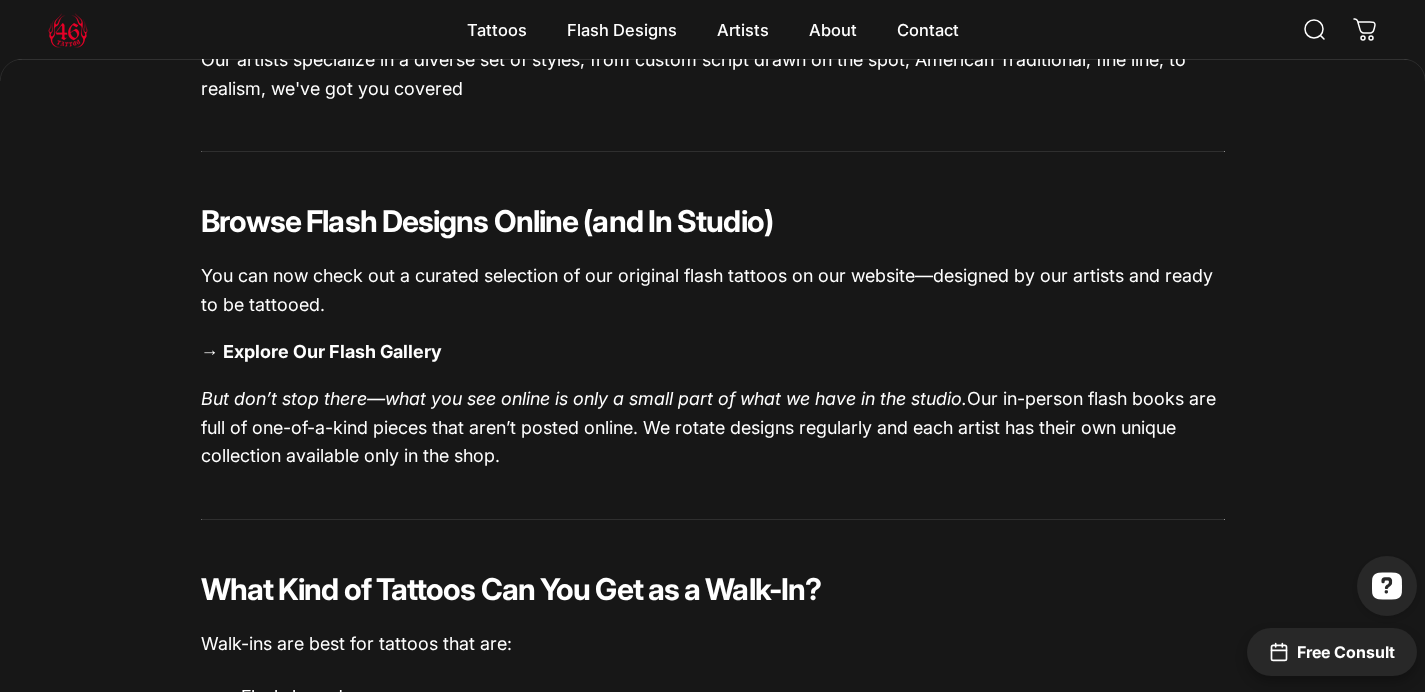click on "→ Explore Our Flash Gallery" at bounding box center (321, 351) 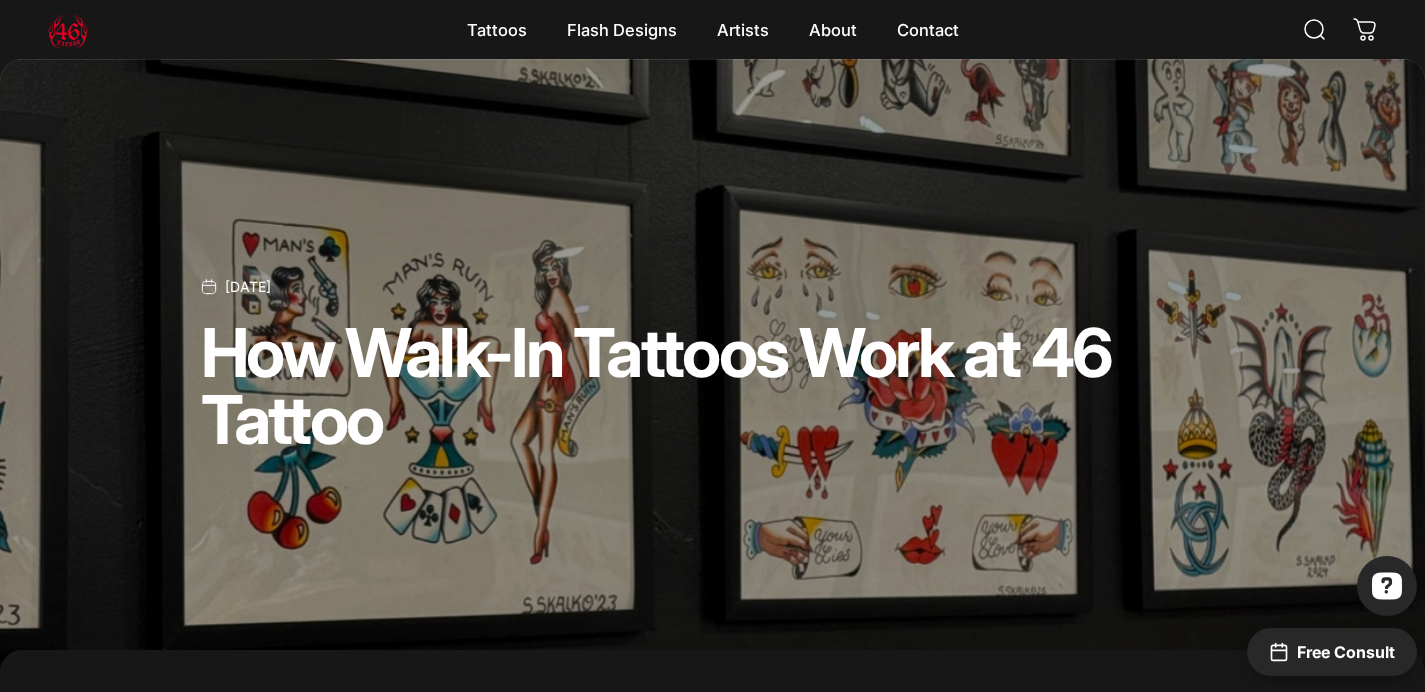 scroll, scrollTop: 0, scrollLeft: 0, axis: both 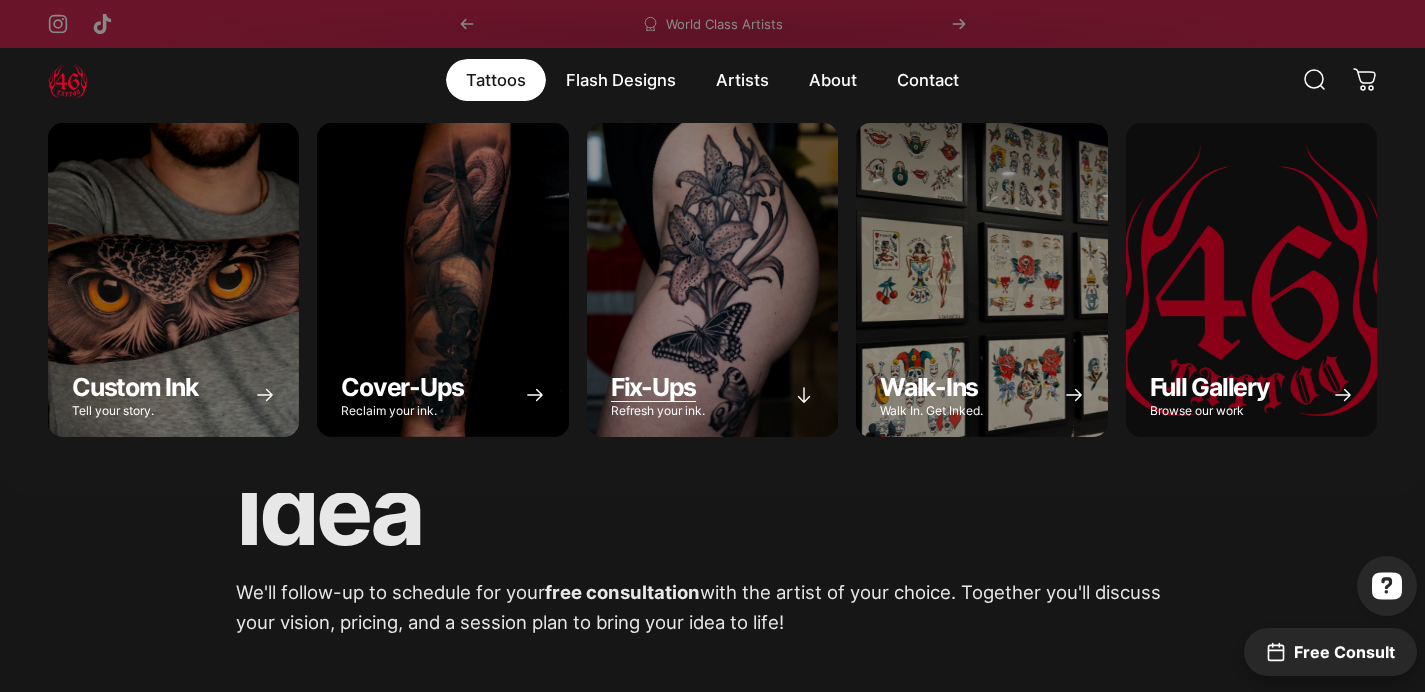 click at bounding box center [712, 280] 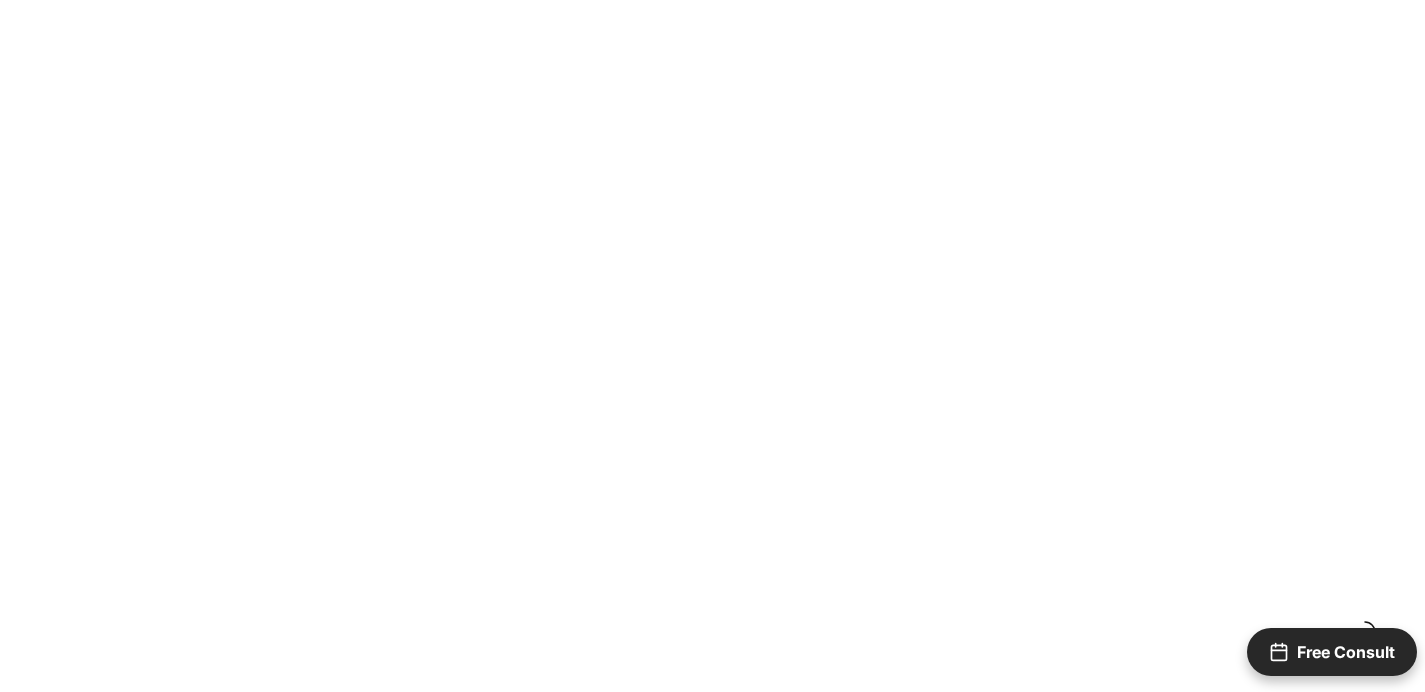 scroll, scrollTop: 0, scrollLeft: 0, axis: both 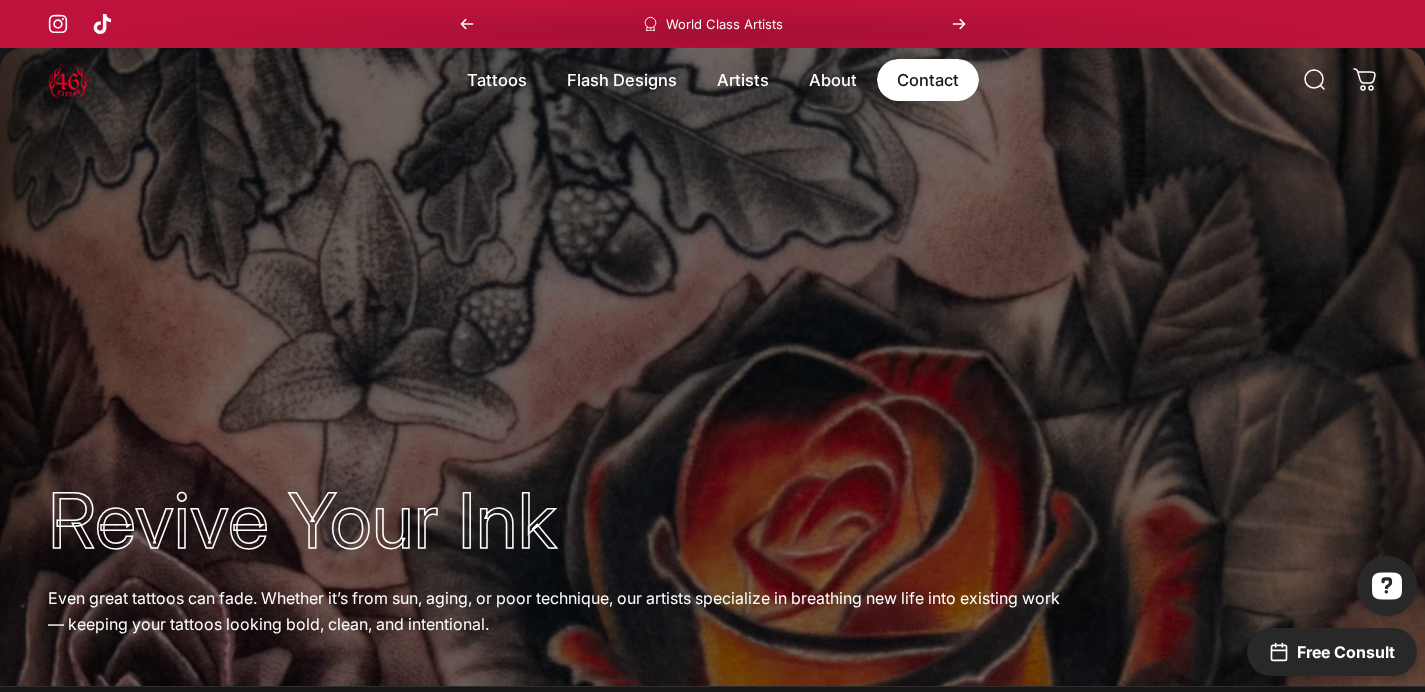 click on "Contact Contact" at bounding box center (928, 80) 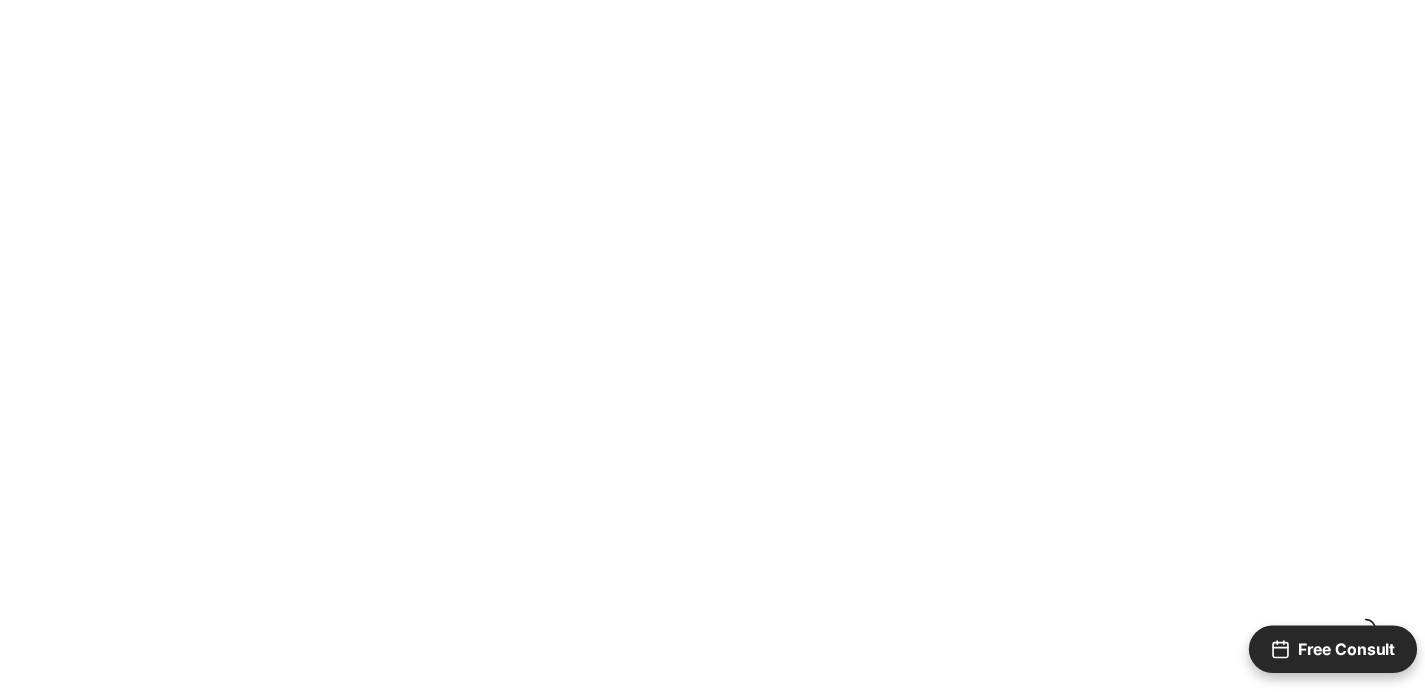 scroll, scrollTop: 0, scrollLeft: 0, axis: both 